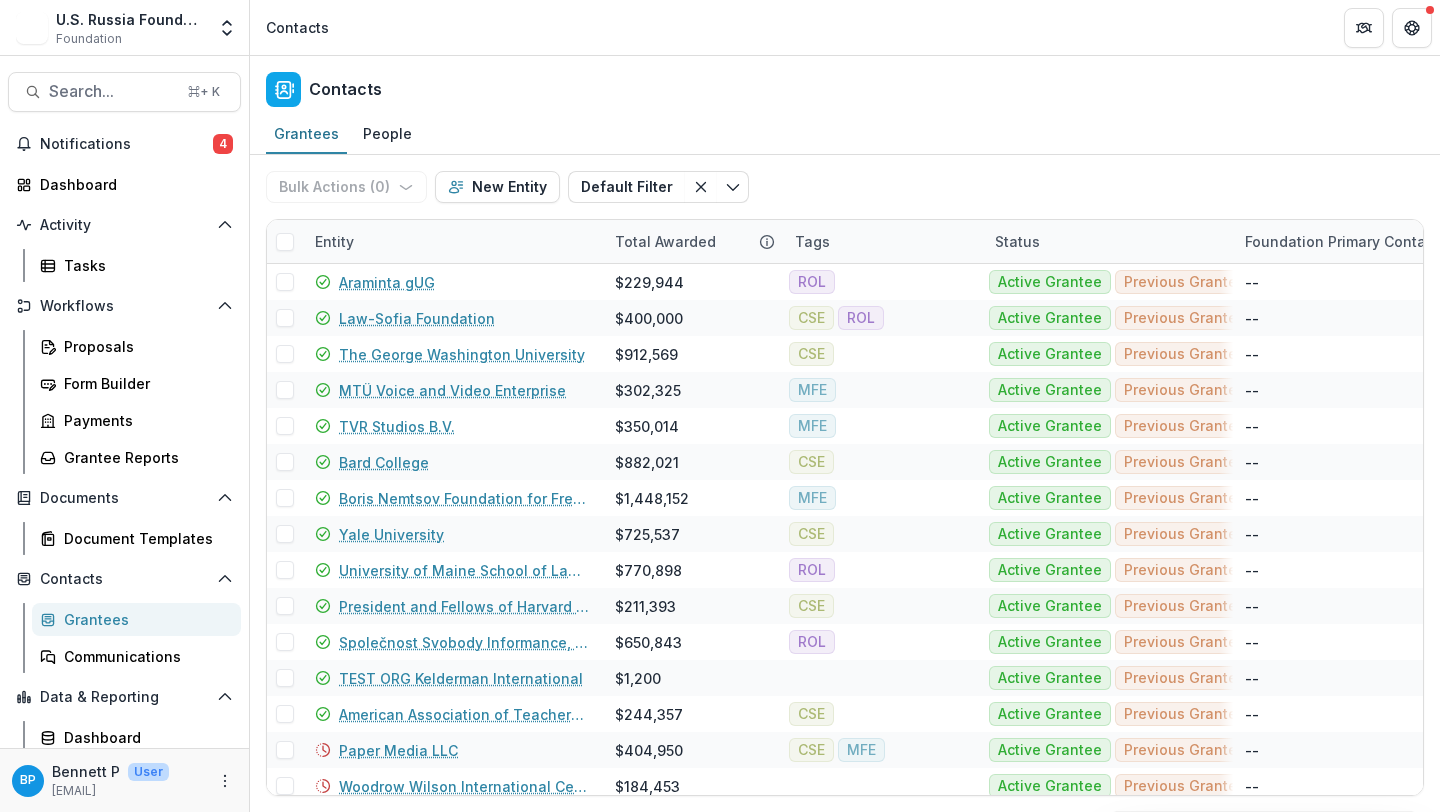 scroll, scrollTop: 0, scrollLeft: 0, axis: both 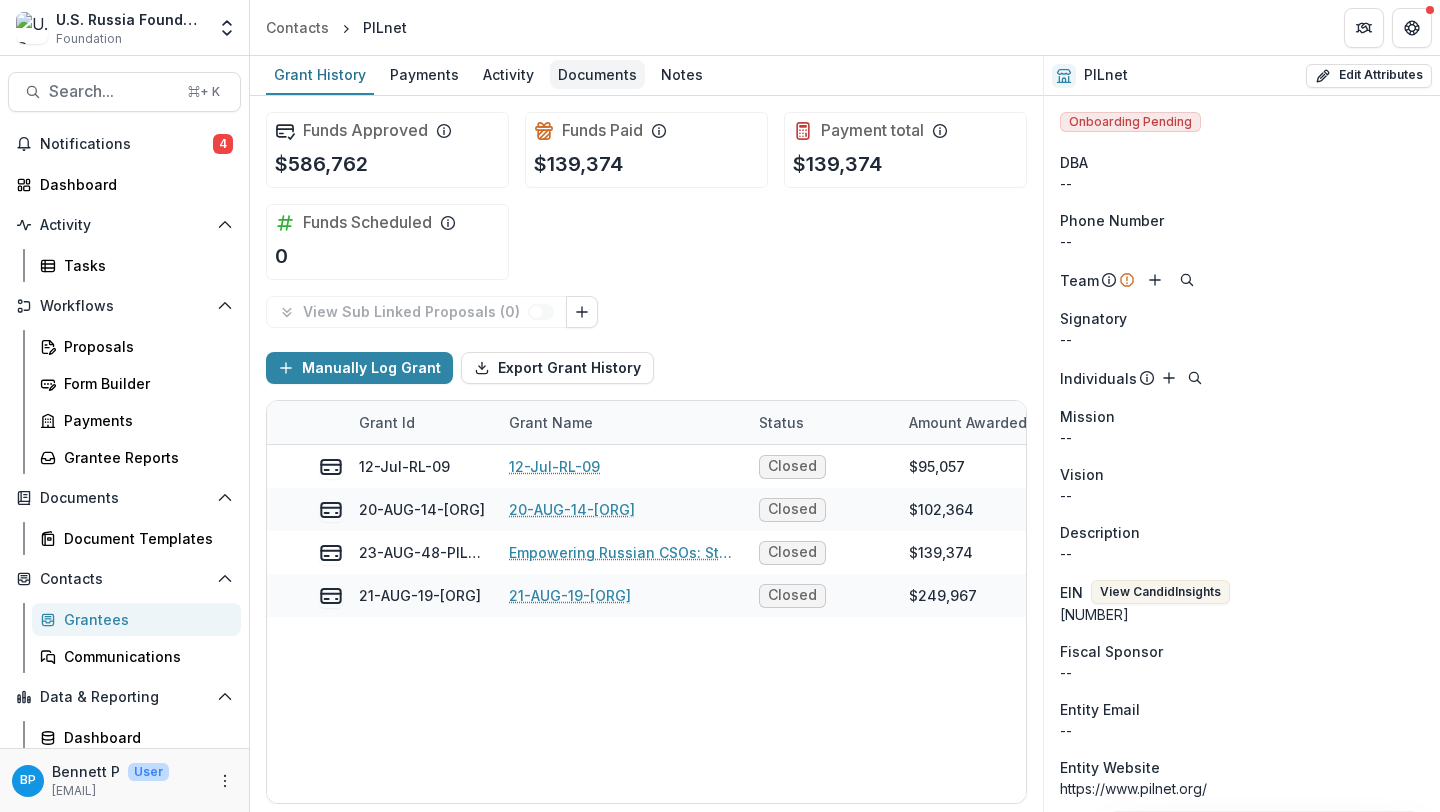 click on "Documents" at bounding box center (597, 74) 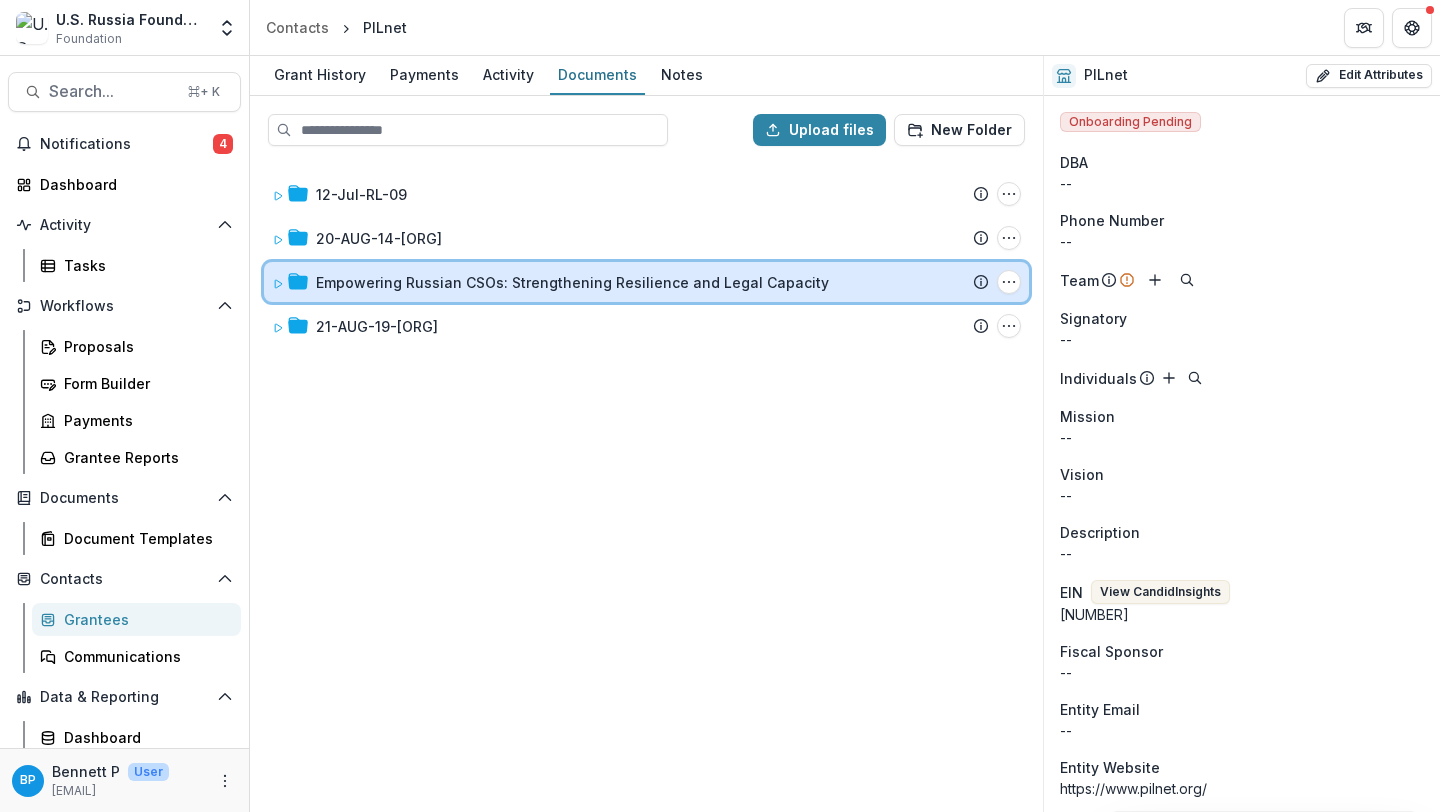 click on "Empowering Russian CSOs: Strengthening Resilience and Legal Capacity Submission Temelio Proposal Attached Submission Report Tasks Program Report Program Report Folder Options Rename Add Subfolder Delete" at bounding box center (646, 282) 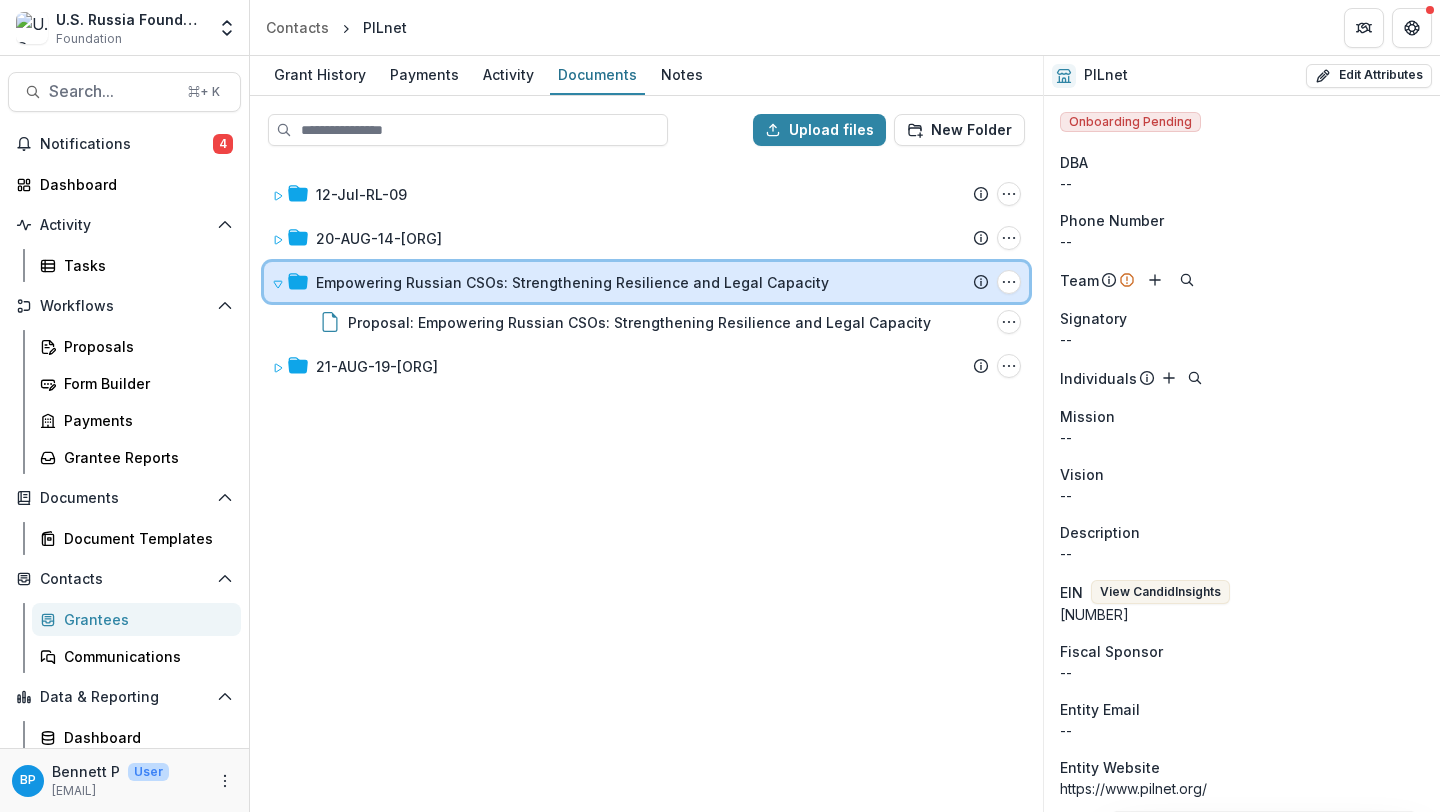 click on "Empowering Russian CSOs: Strengthening Resilience and Legal Capacity Submission Temelio Proposal Attached Submission Report Tasks Program Report Program Report Folder Options Rename Add Subfolder Delete" at bounding box center [646, 282] 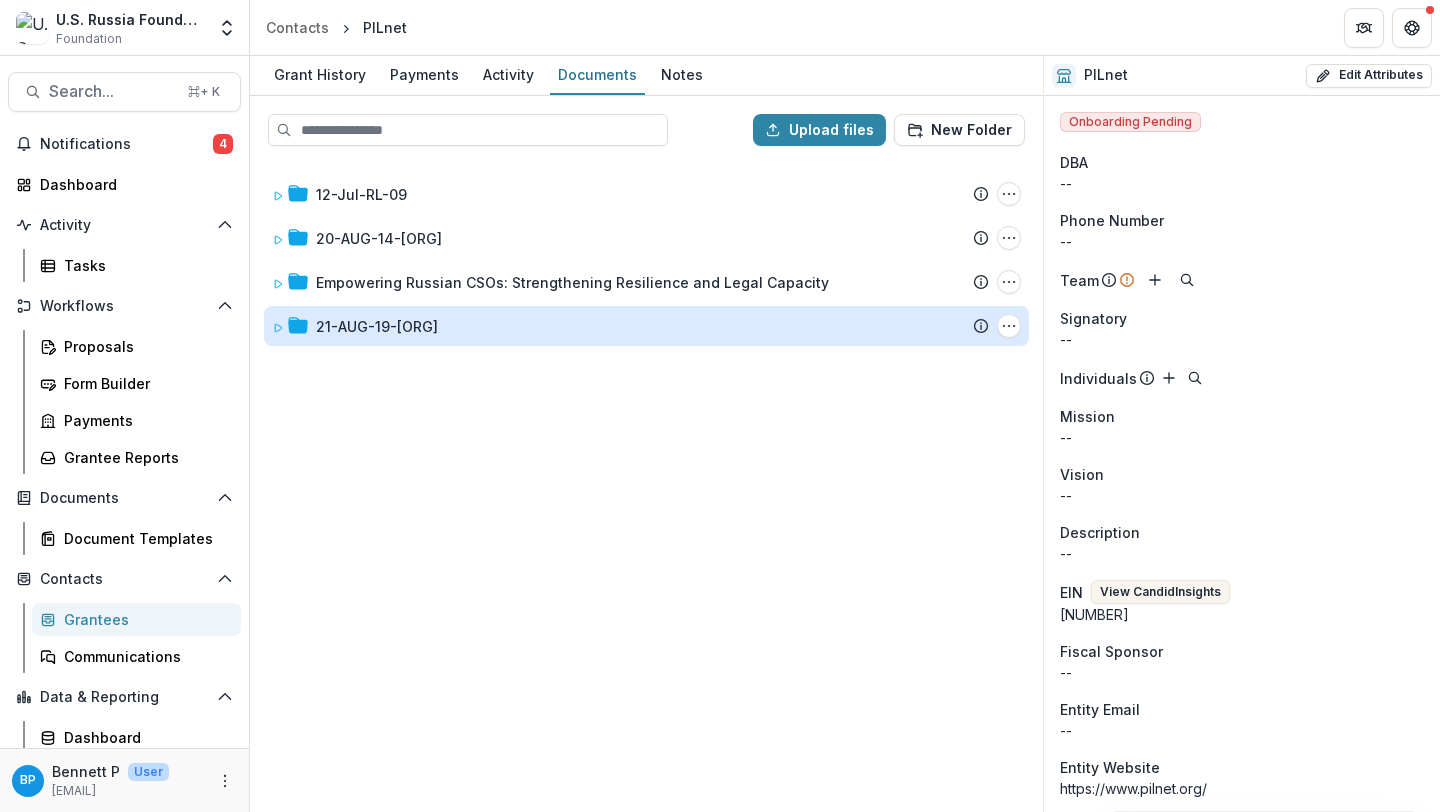 click on "21-AUG-19-PILnet" at bounding box center (377, 326) 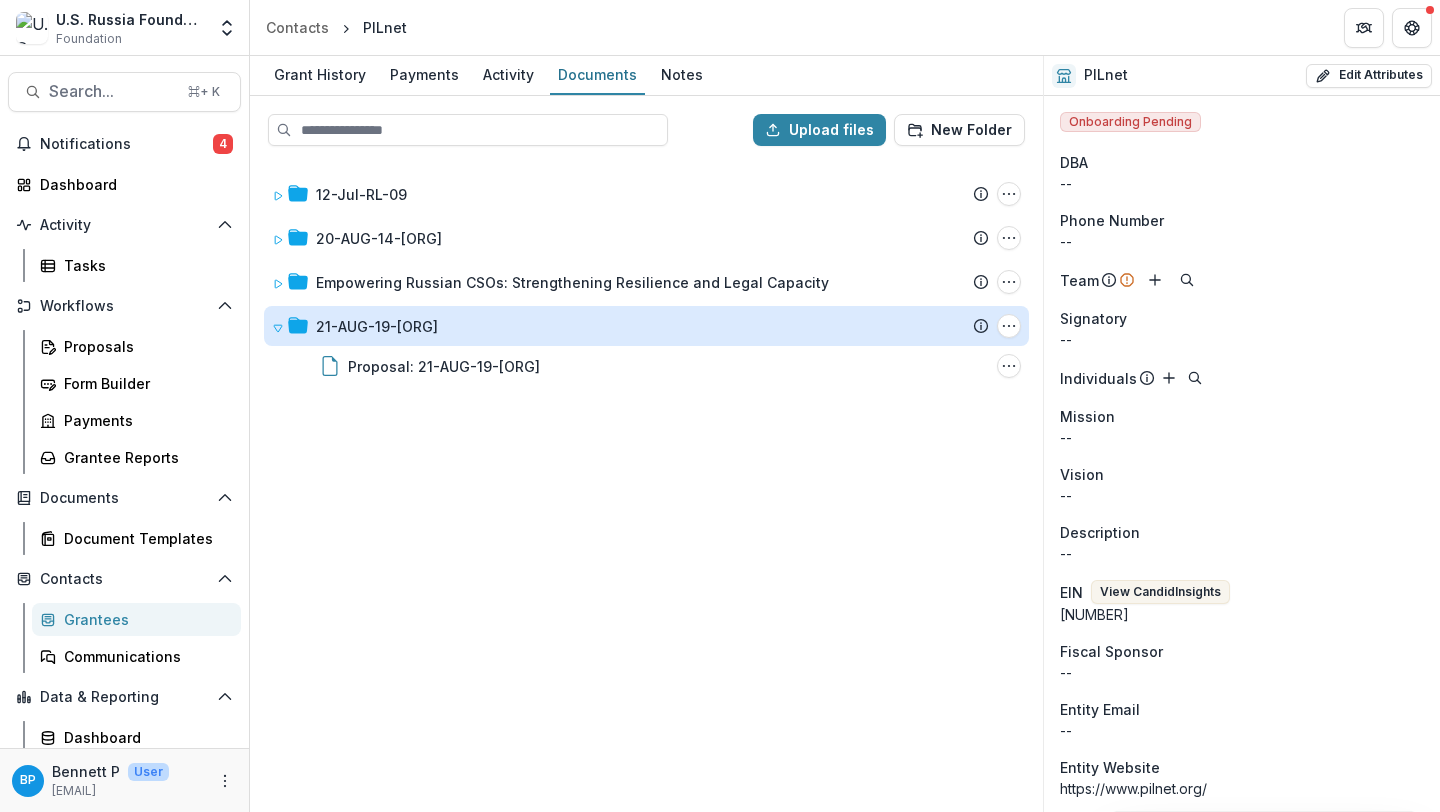 click on "21-AUG-19-PILnet" at bounding box center [377, 326] 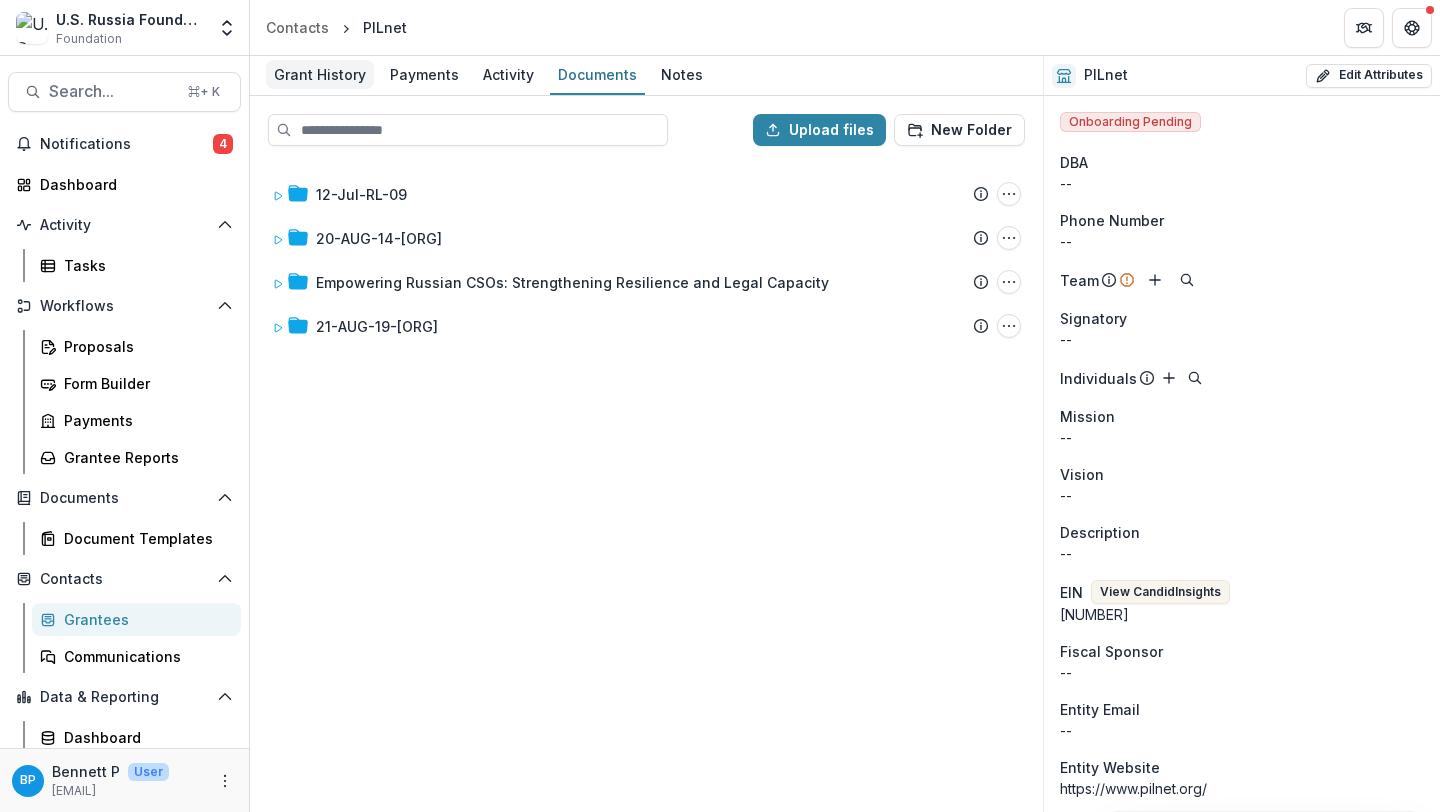 click on "Grant History" at bounding box center (320, 74) 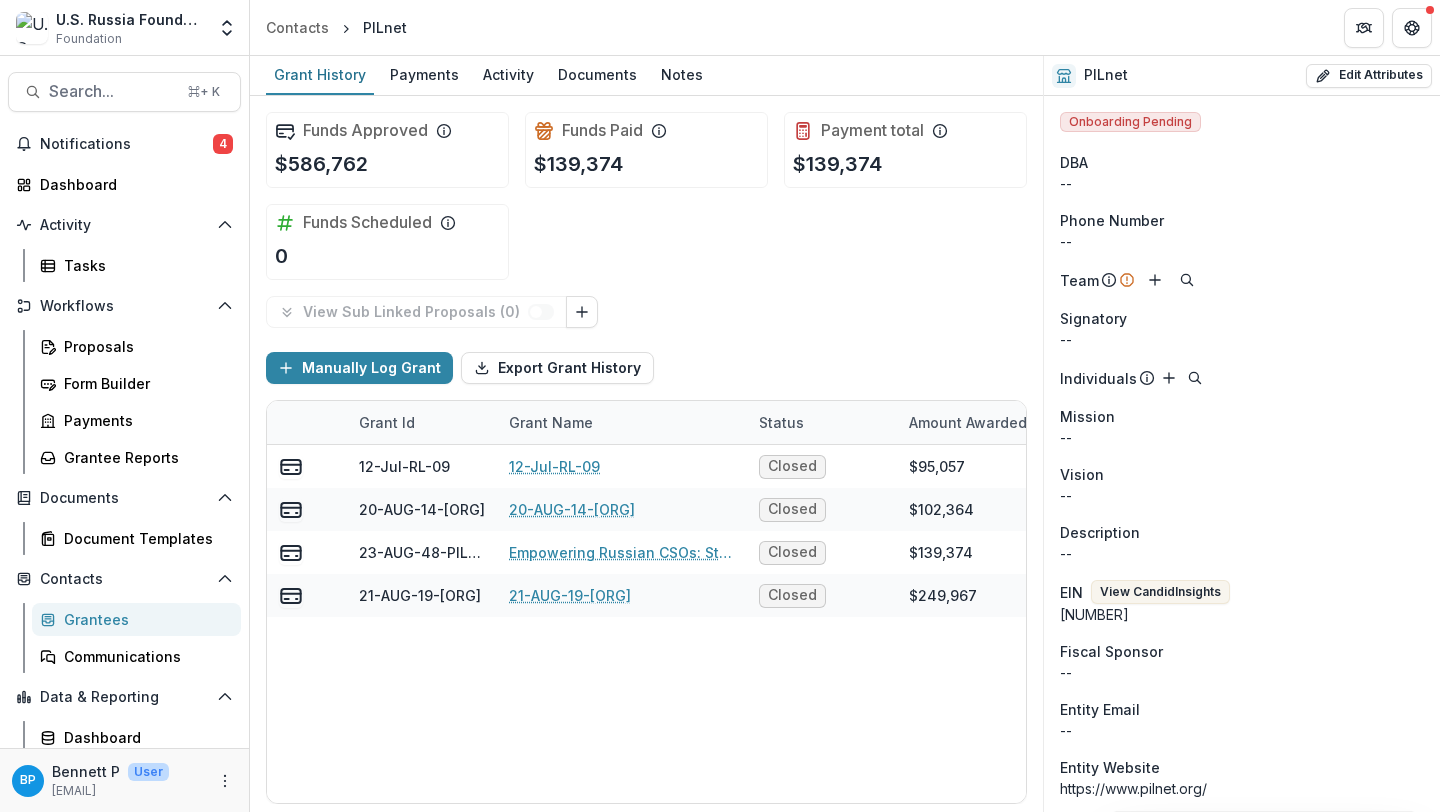 click on "PILnet" at bounding box center (385, 27) 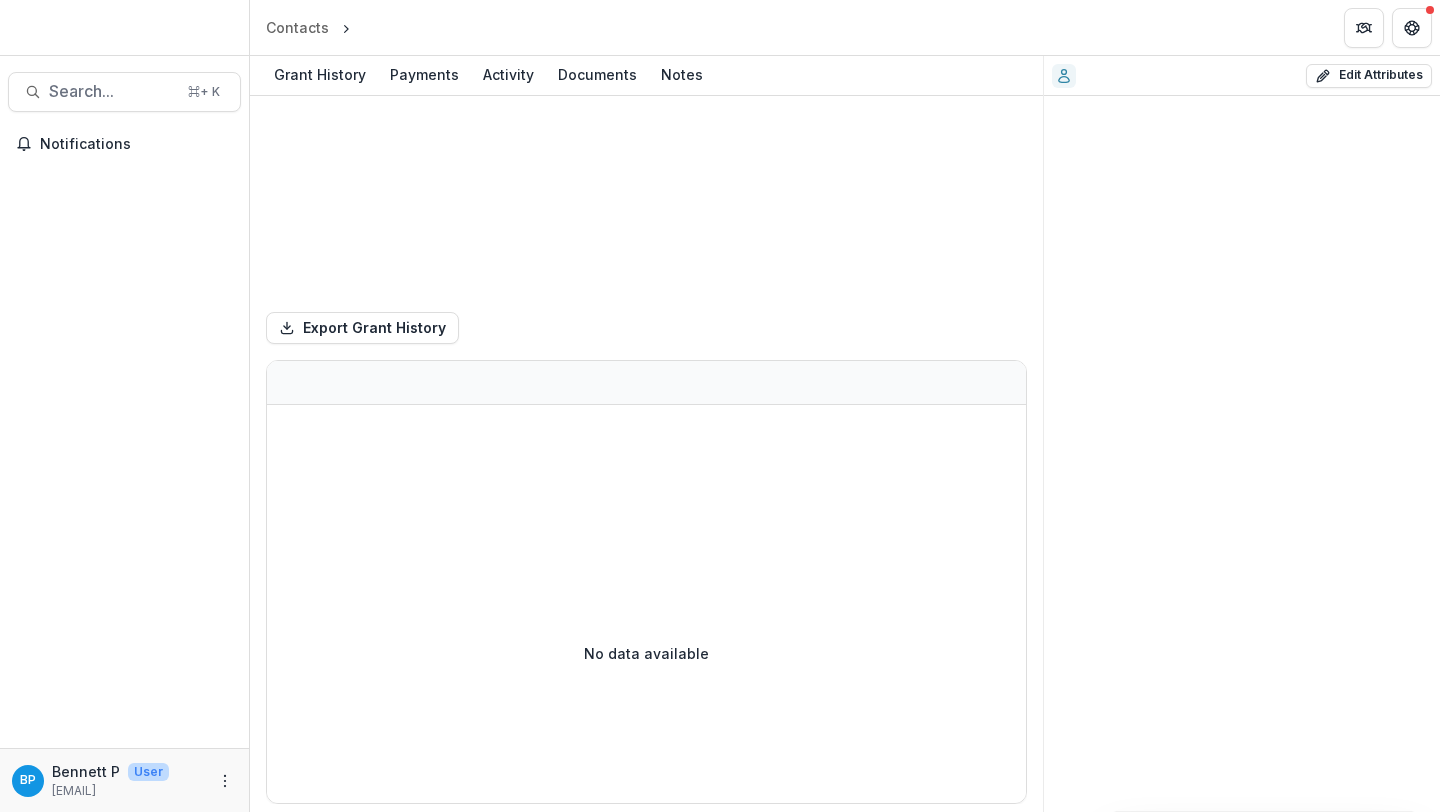 scroll, scrollTop: 0, scrollLeft: 0, axis: both 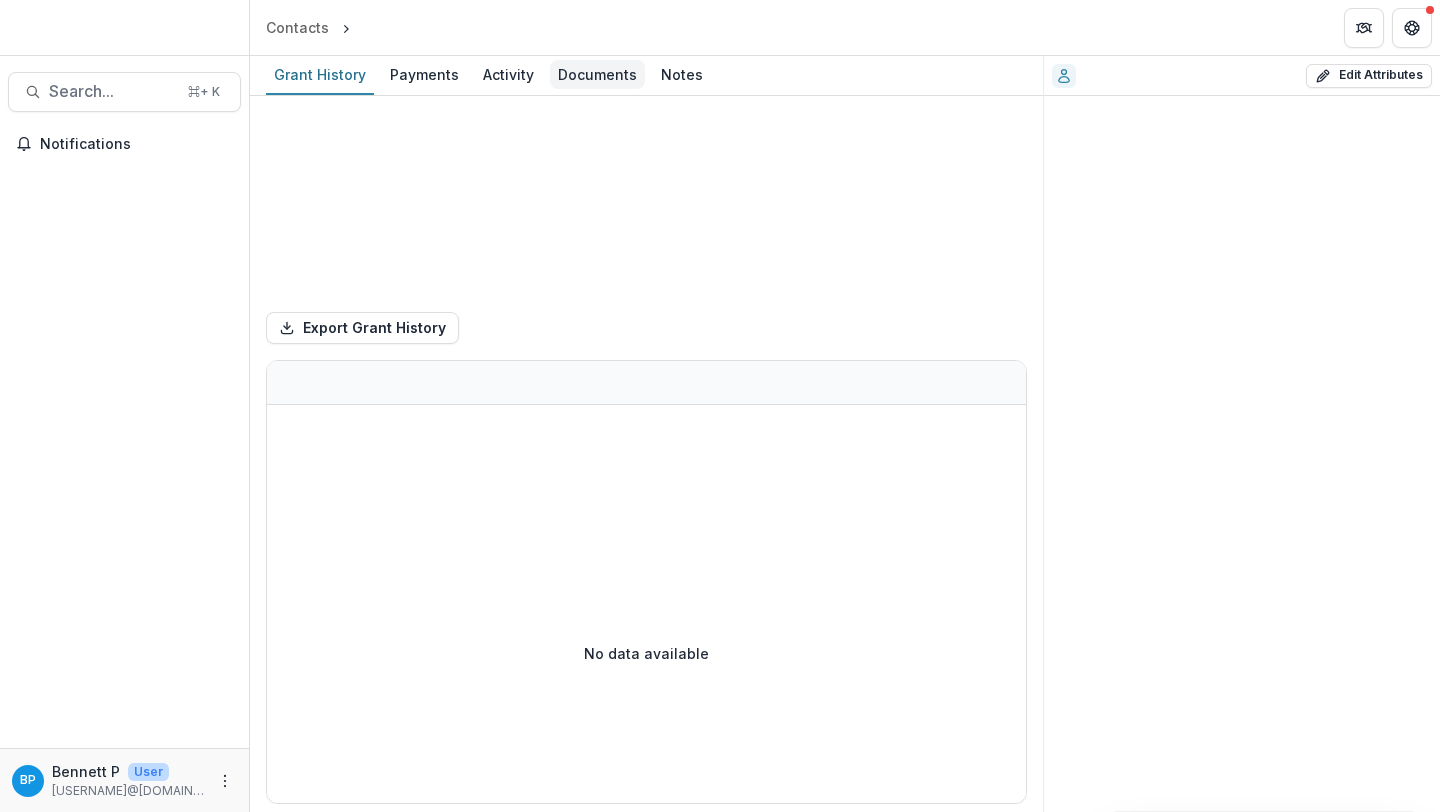 click on "Documents" at bounding box center (597, 74) 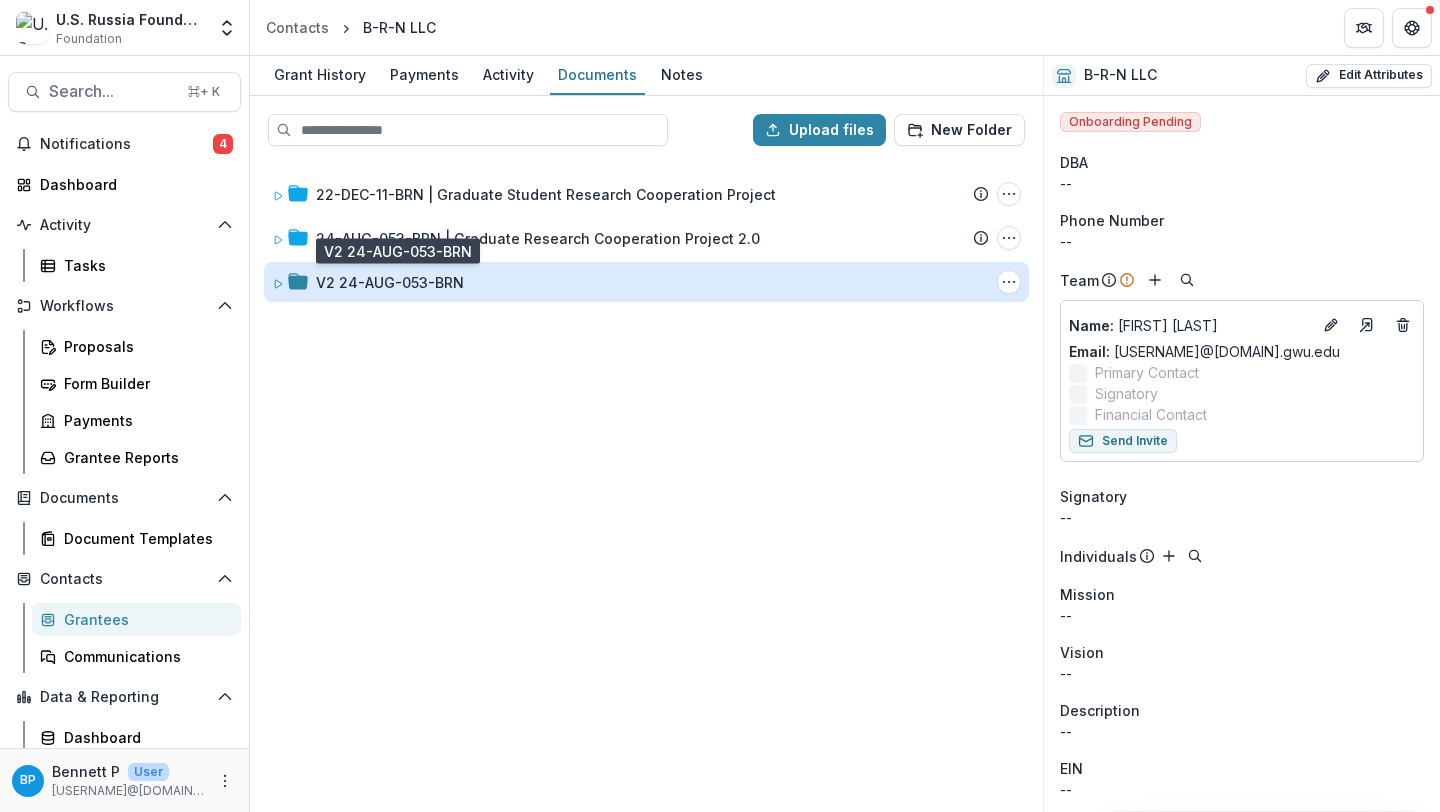 click on "V2 24-AUG-053-BRN" at bounding box center (390, 282) 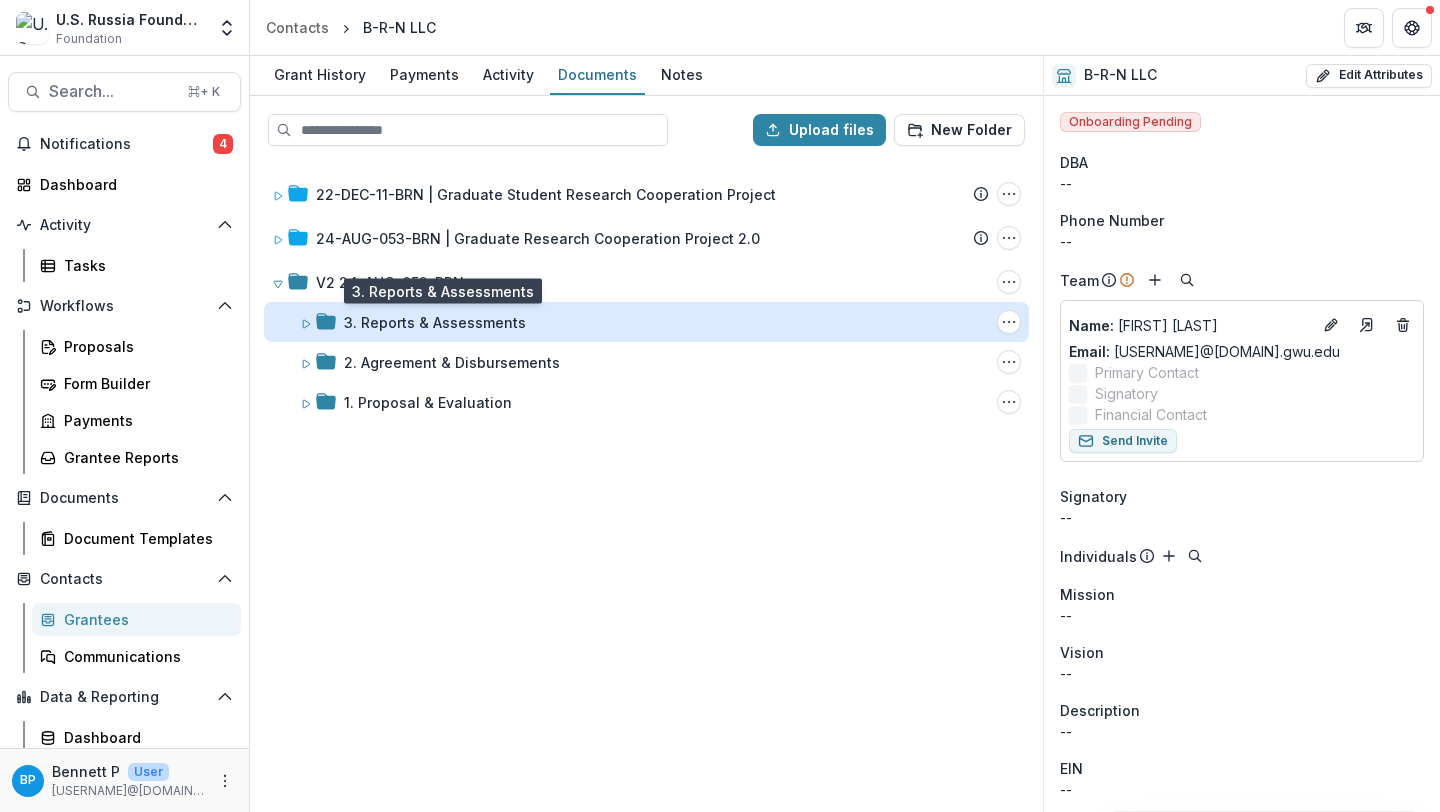 click on "3. Reports & Assessments" at bounding box center (435, 322) 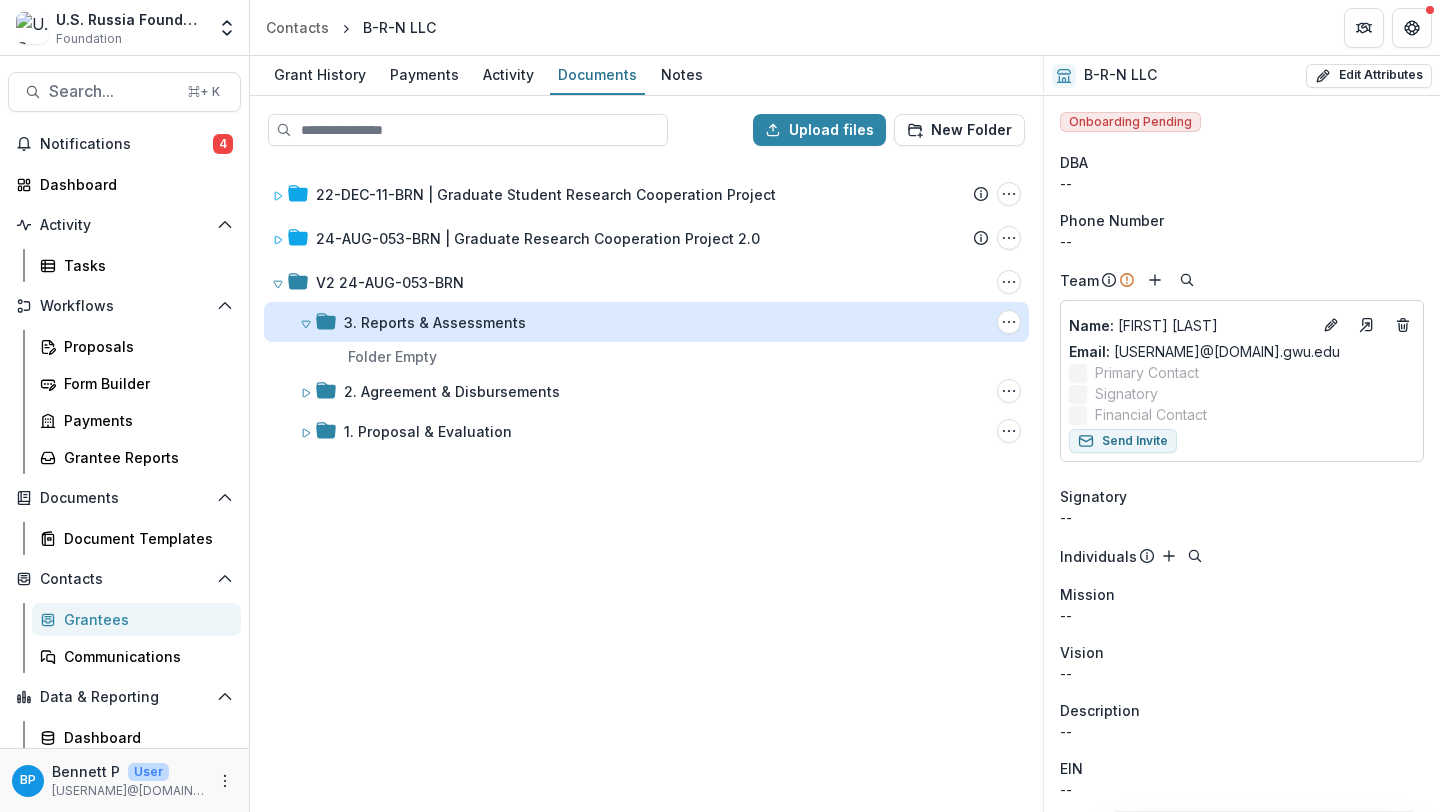 click on "3. Reports & Assessments" at bounding box center [435, 322] 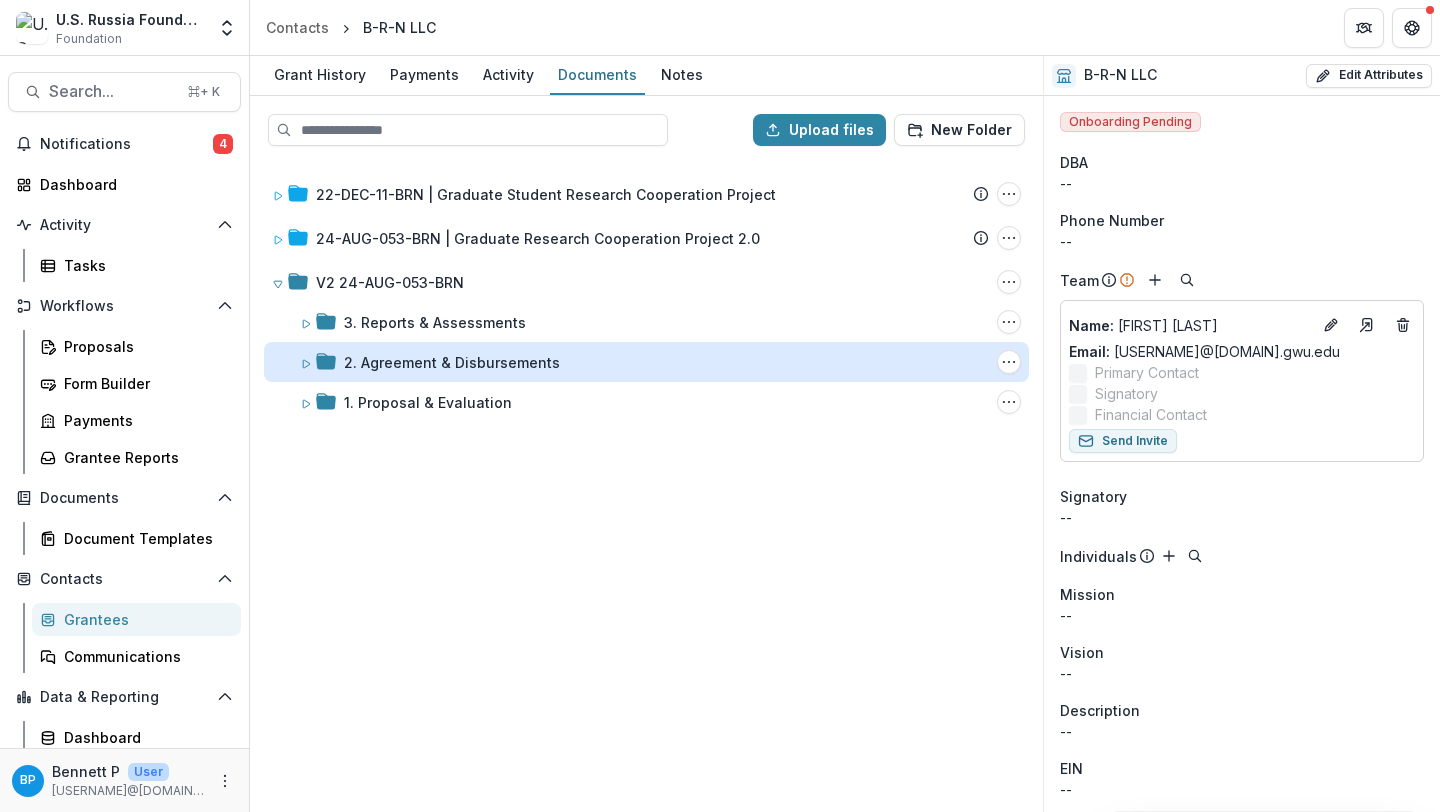 click on "2. Agreement & Disbursements" at bounding box center [452, 362] 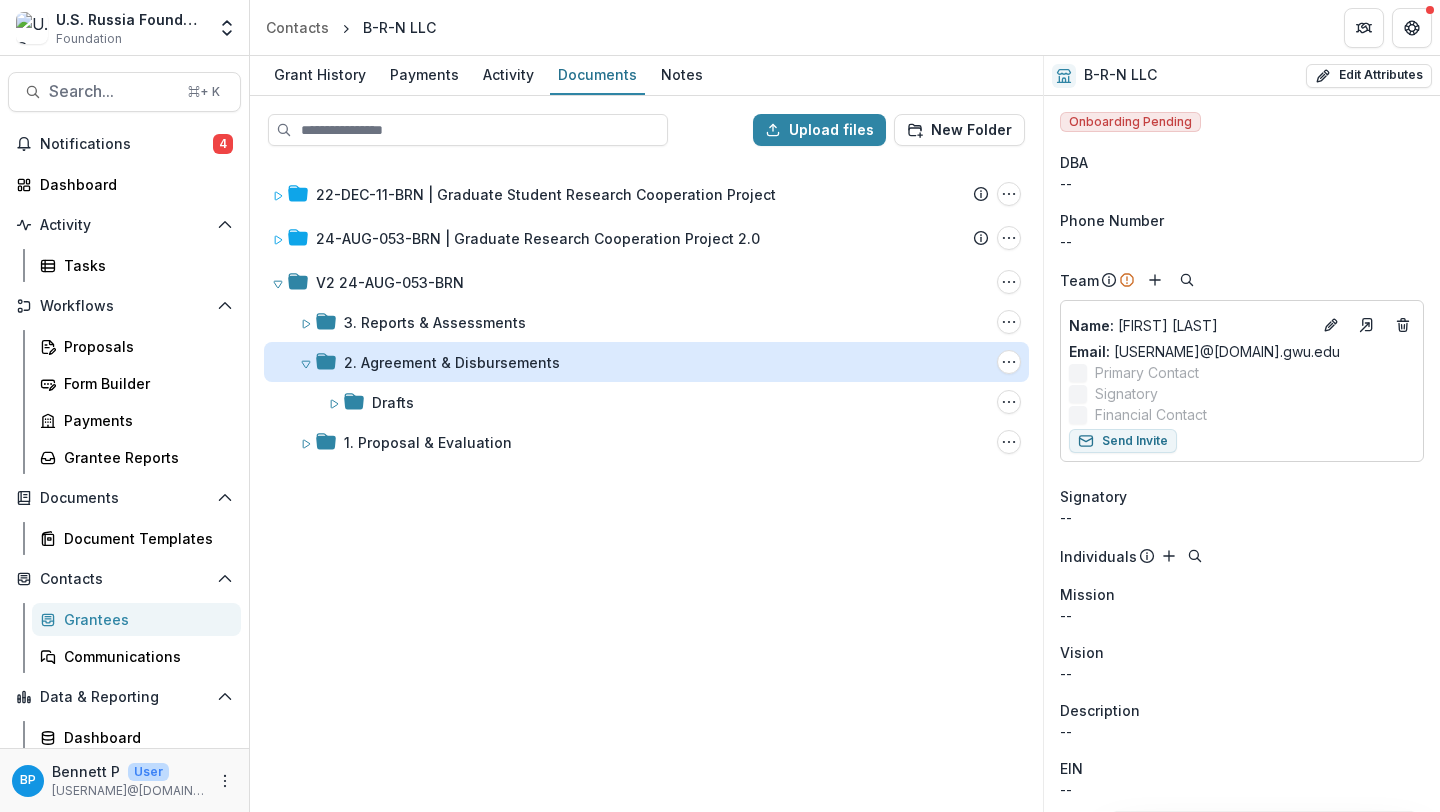 click on "2. Agreement & Disbursements" at bounding box center [452, 362] 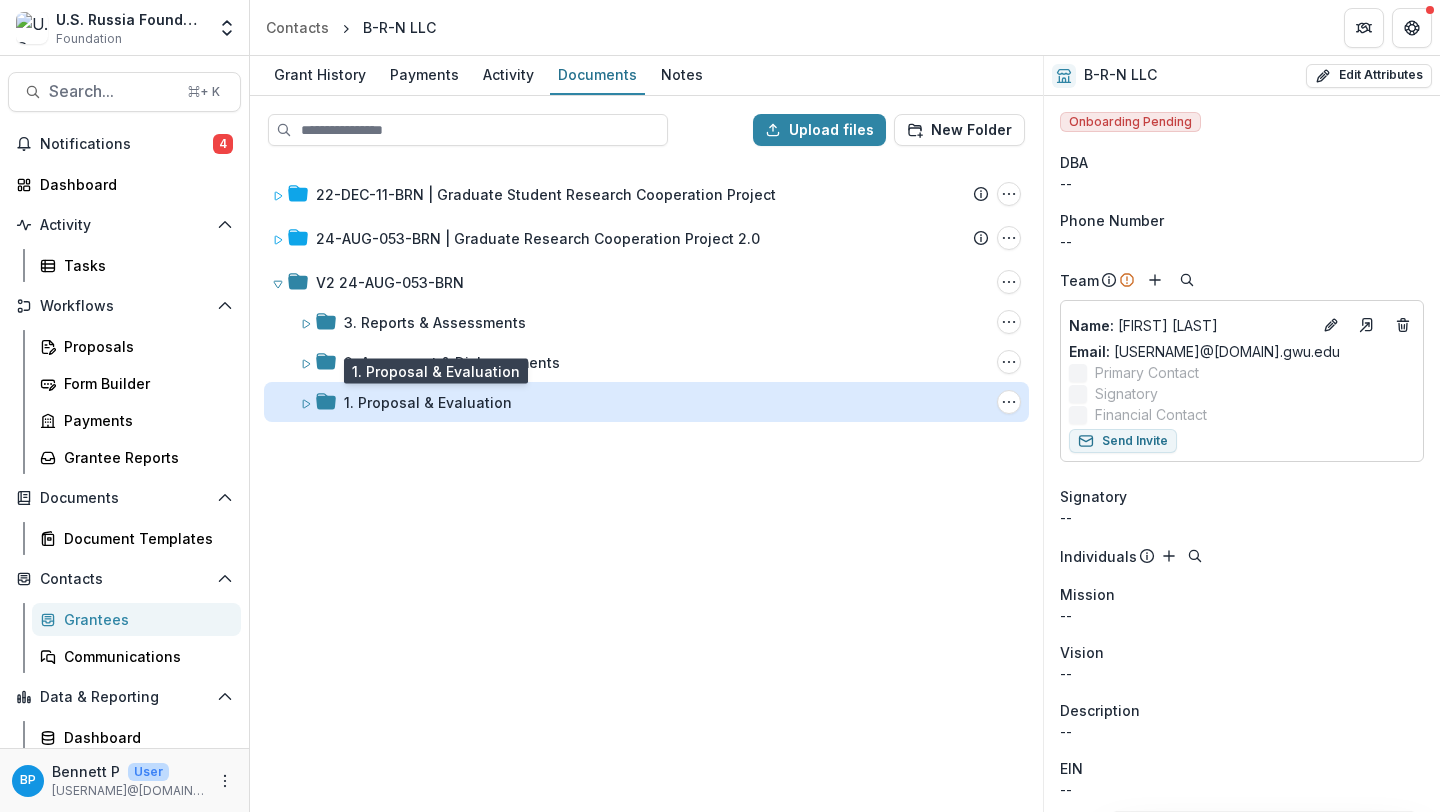 click on "1. Proposal & Evaluation" at bounding box center (428, 402) 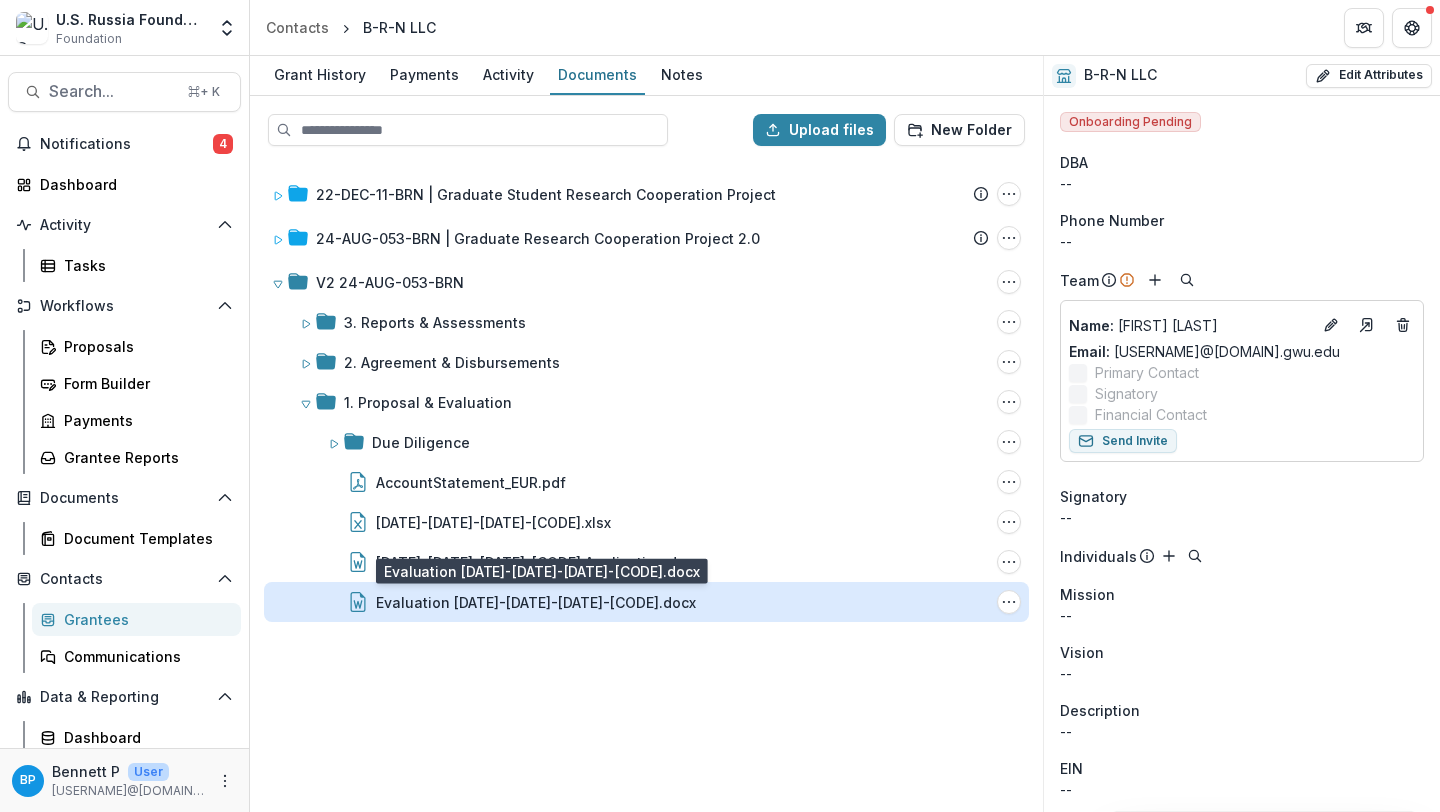 click on "Evaluation 24-AUG-53-BRN.docx" at bounding box center [536, 602] 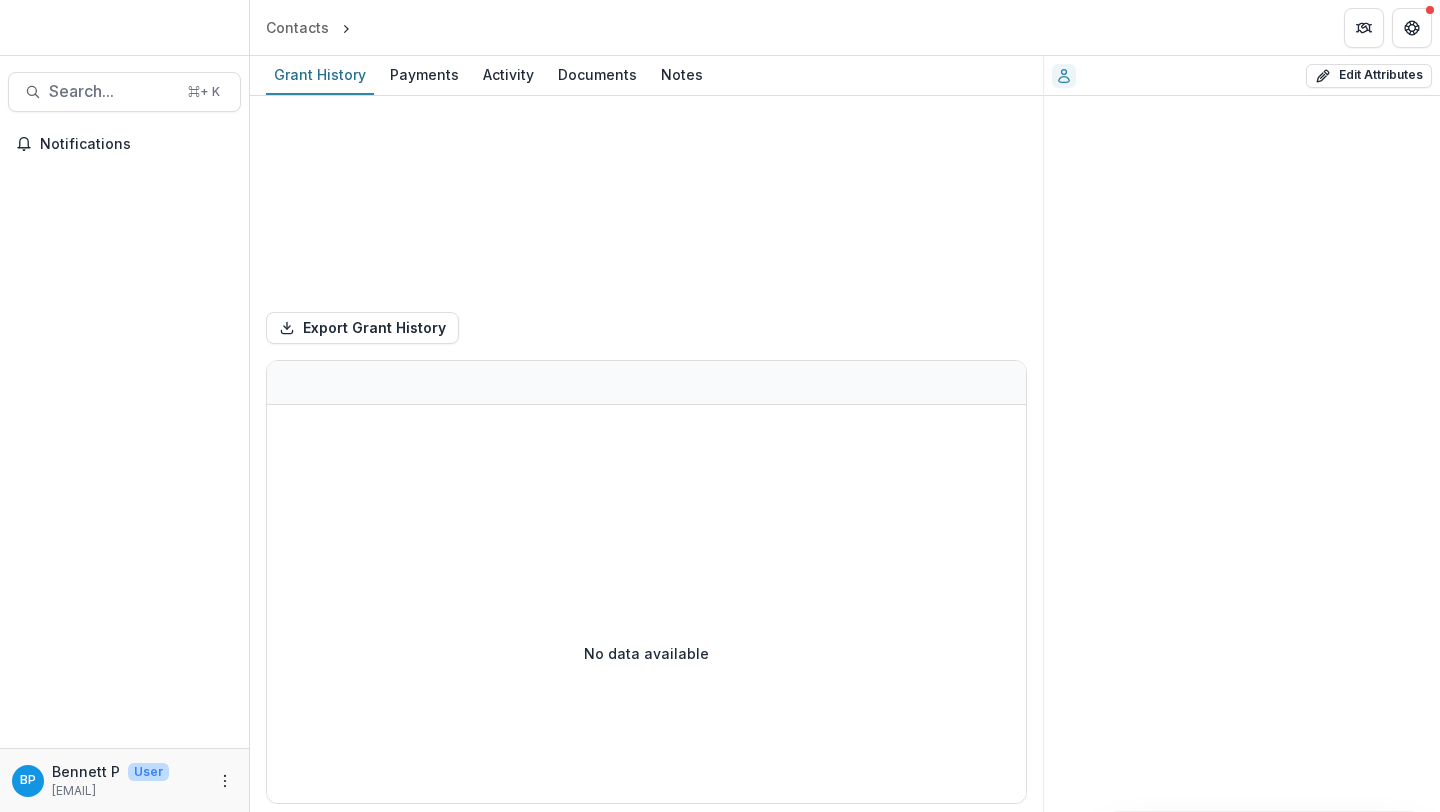 scroll, scrollTop: 0, scrollLeft: 0, axis: both 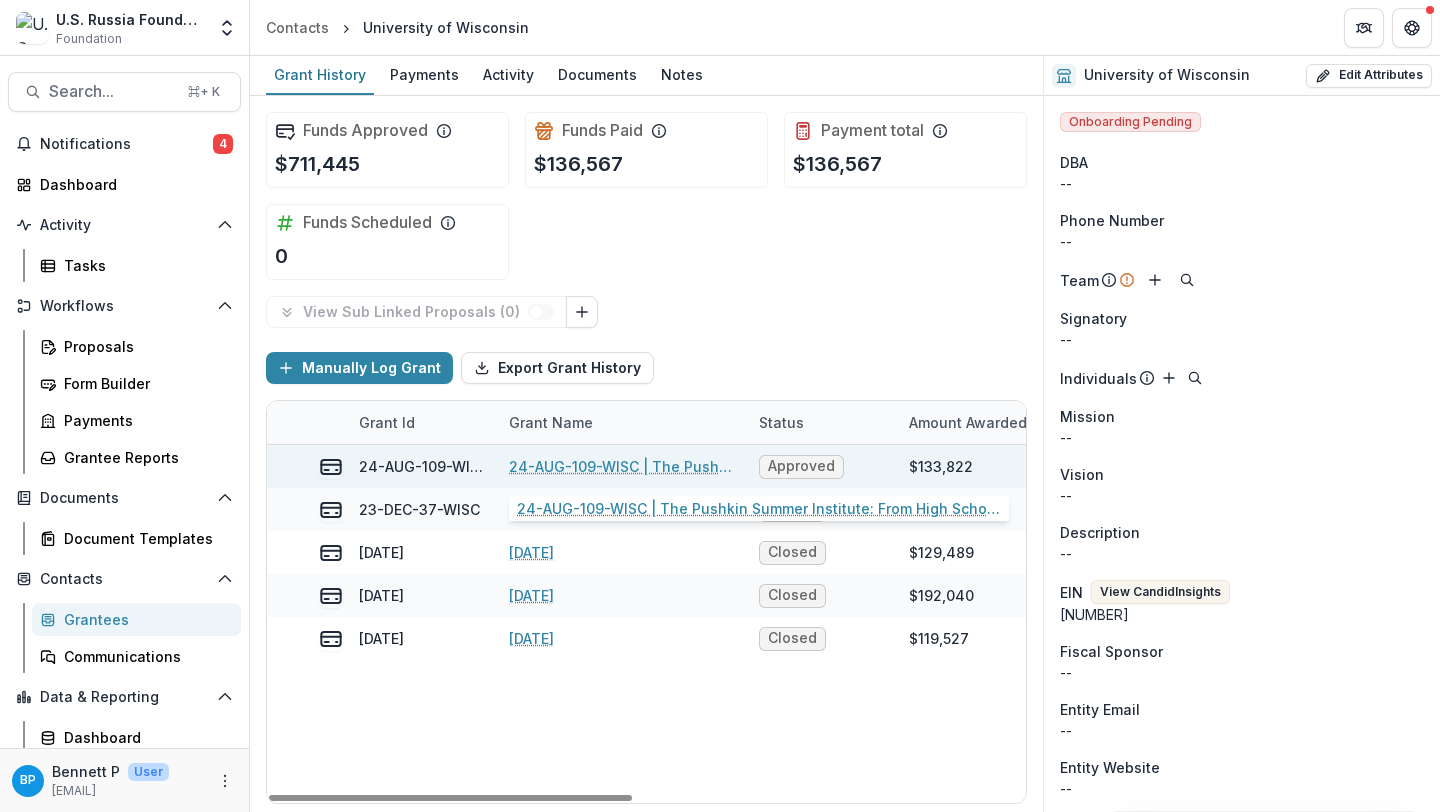 click on "24-AUG-109-WISC | The Pushkin Summer Institute: From High School to Professional Russian Specialist 24-AUG-109-WISC" at bounding box center [622, 466] 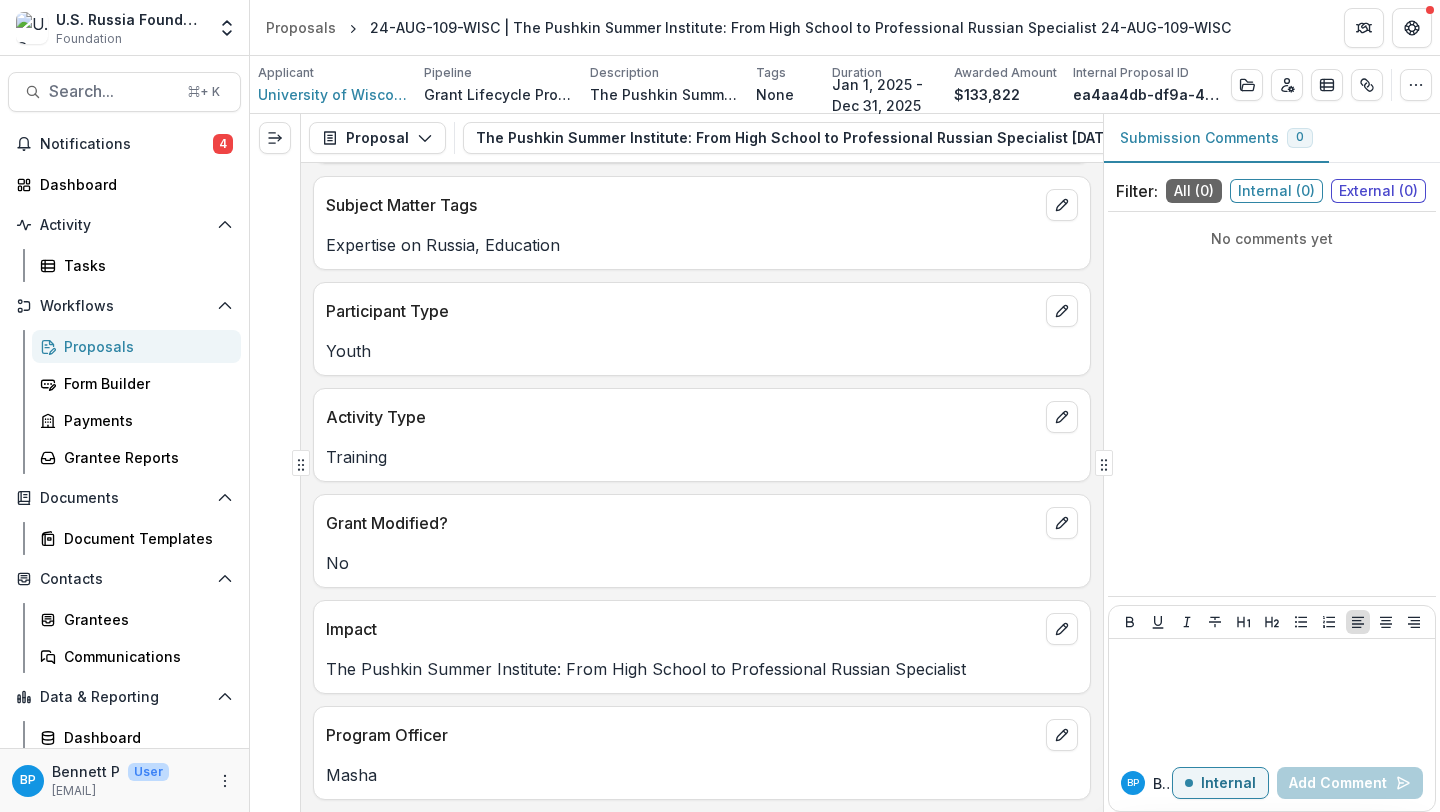 scroll, scrollTop: 0, scrollLeft: 0, axis: both 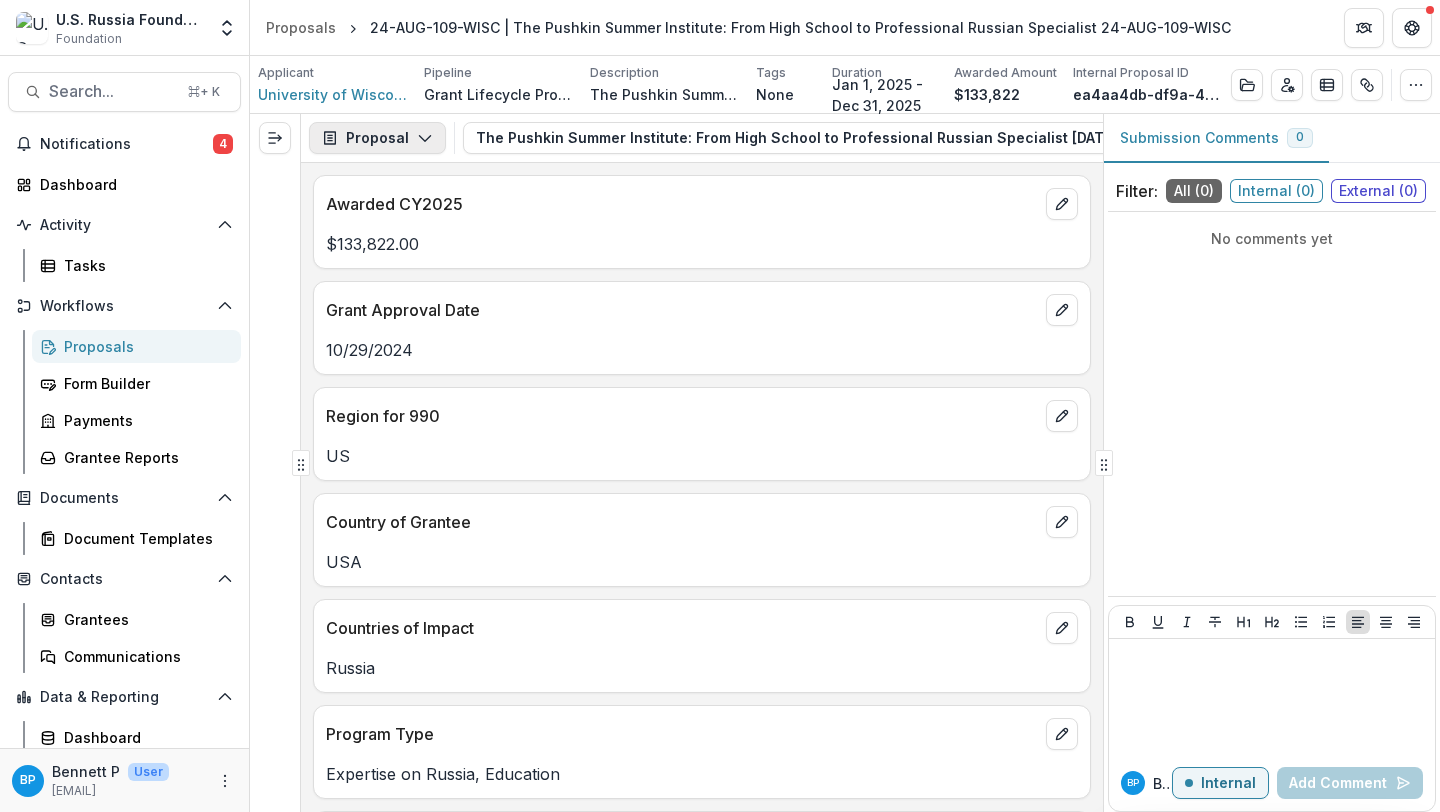 click on "Proposal" at bounding box center (377, 138) 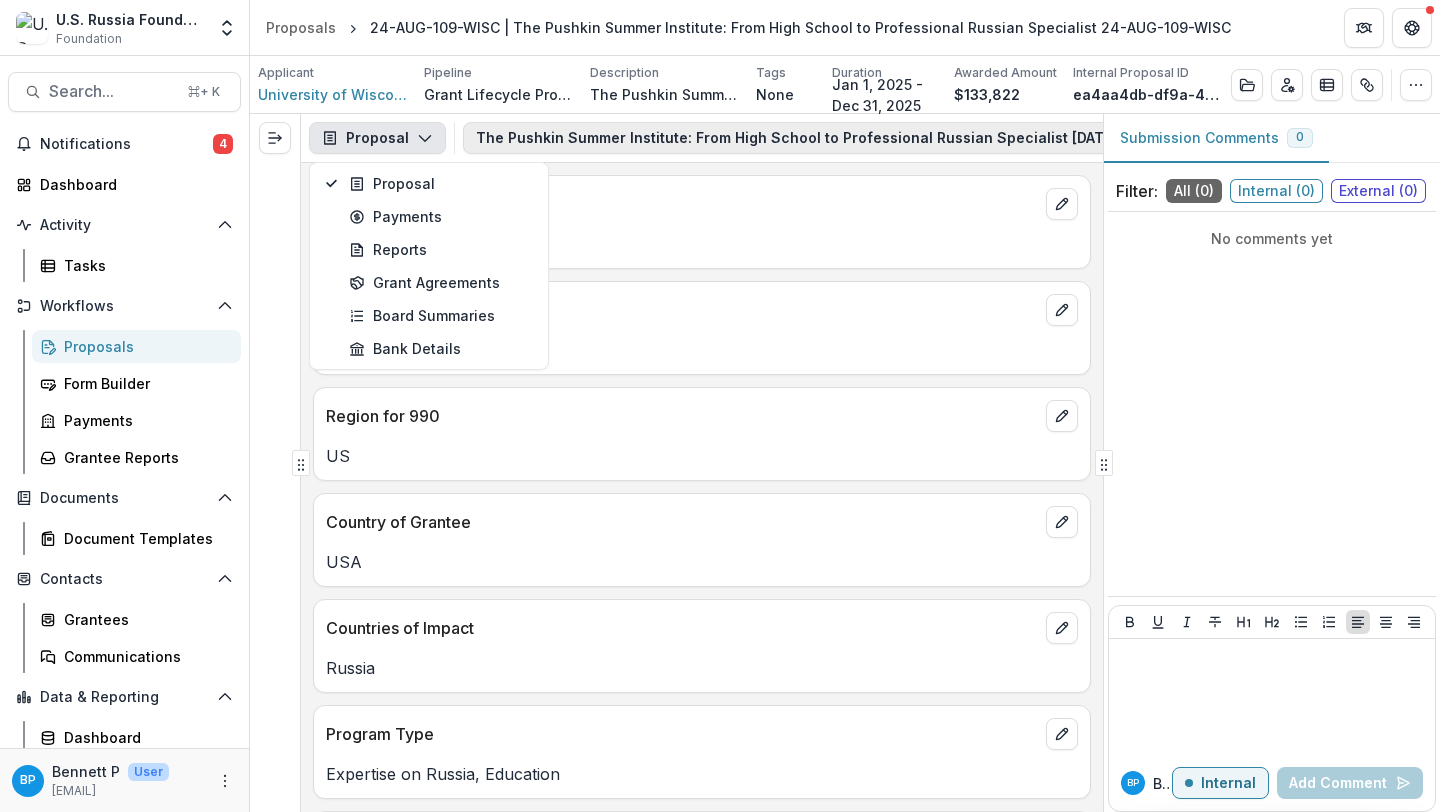 click on "The Pushkin Summer Institute: From High School to Professional Russian Specialist 24-AUG-109-WISC 1" at bounding box center [851, 138] 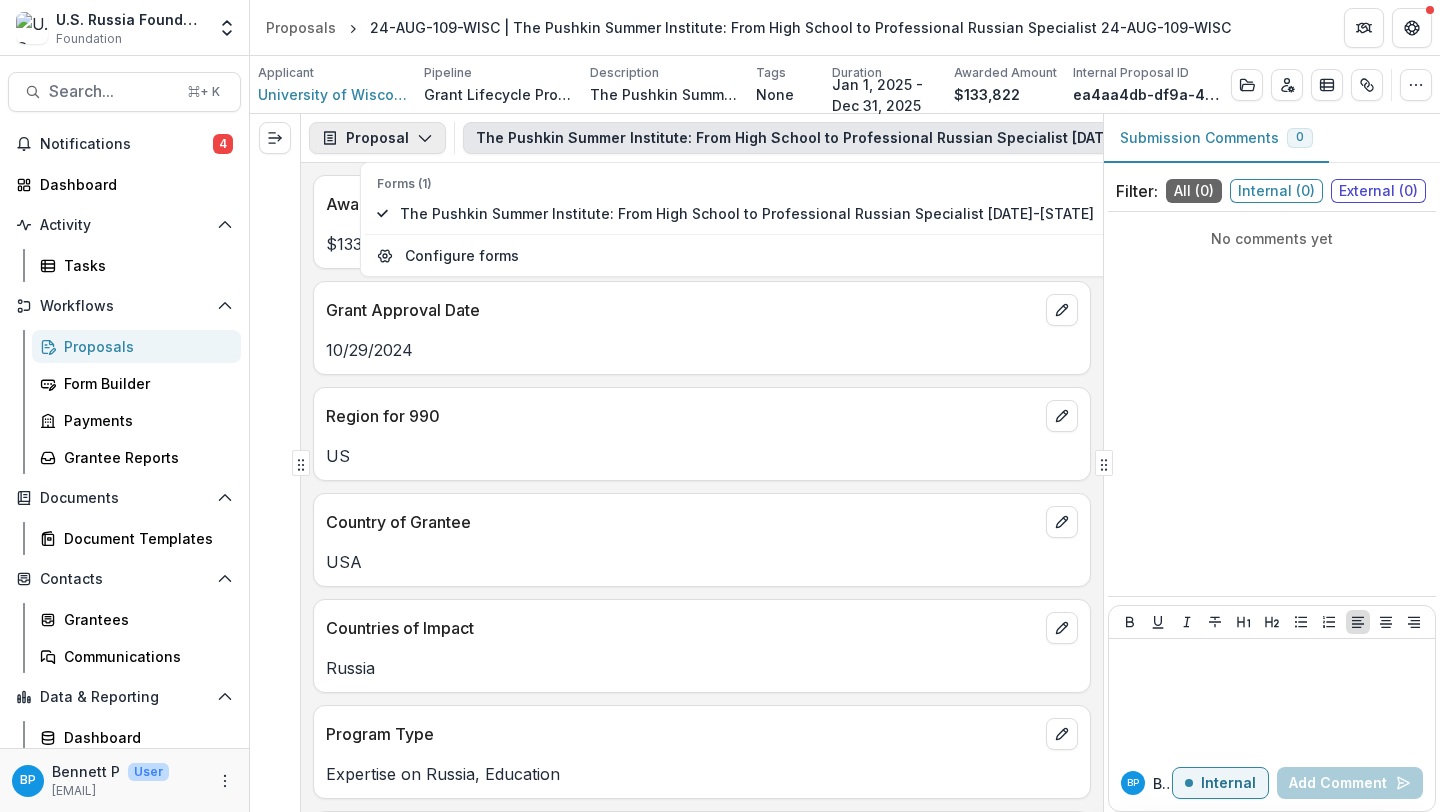 click on "Proposal" at bounding box center (377, 138) 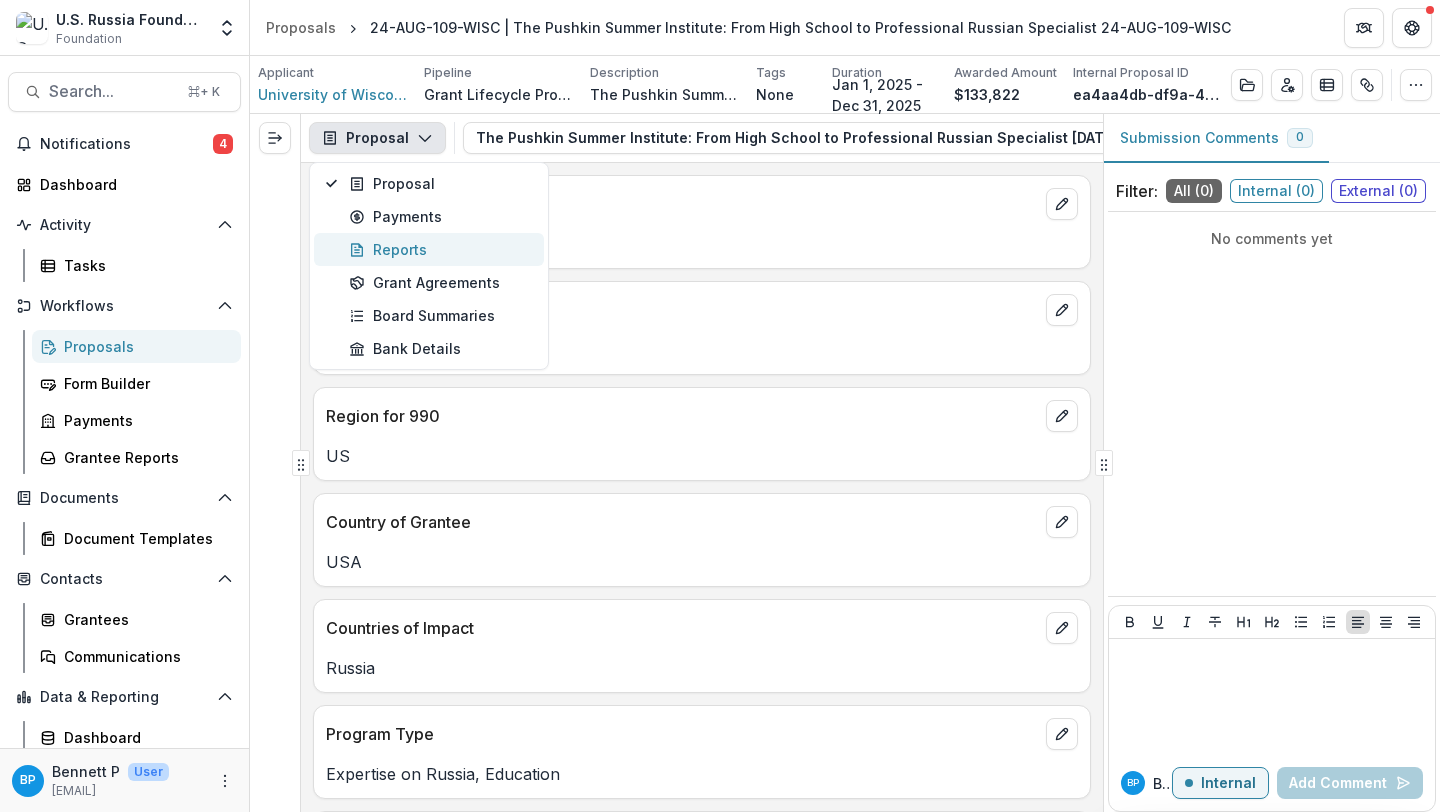 click on "Reports" at bounding box center (440, 249) 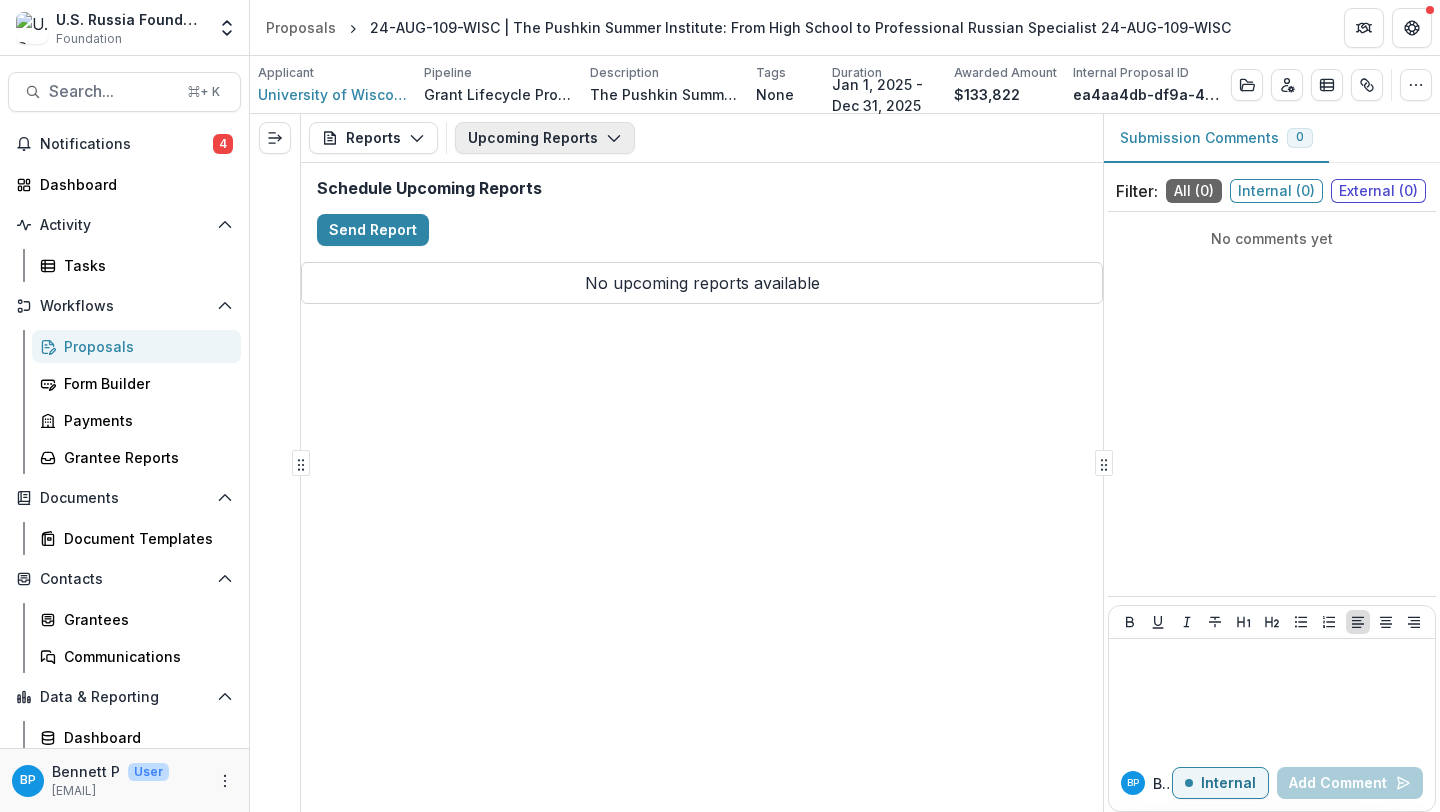 click on "Upcoming Reports" at bounding box center [545, 138] 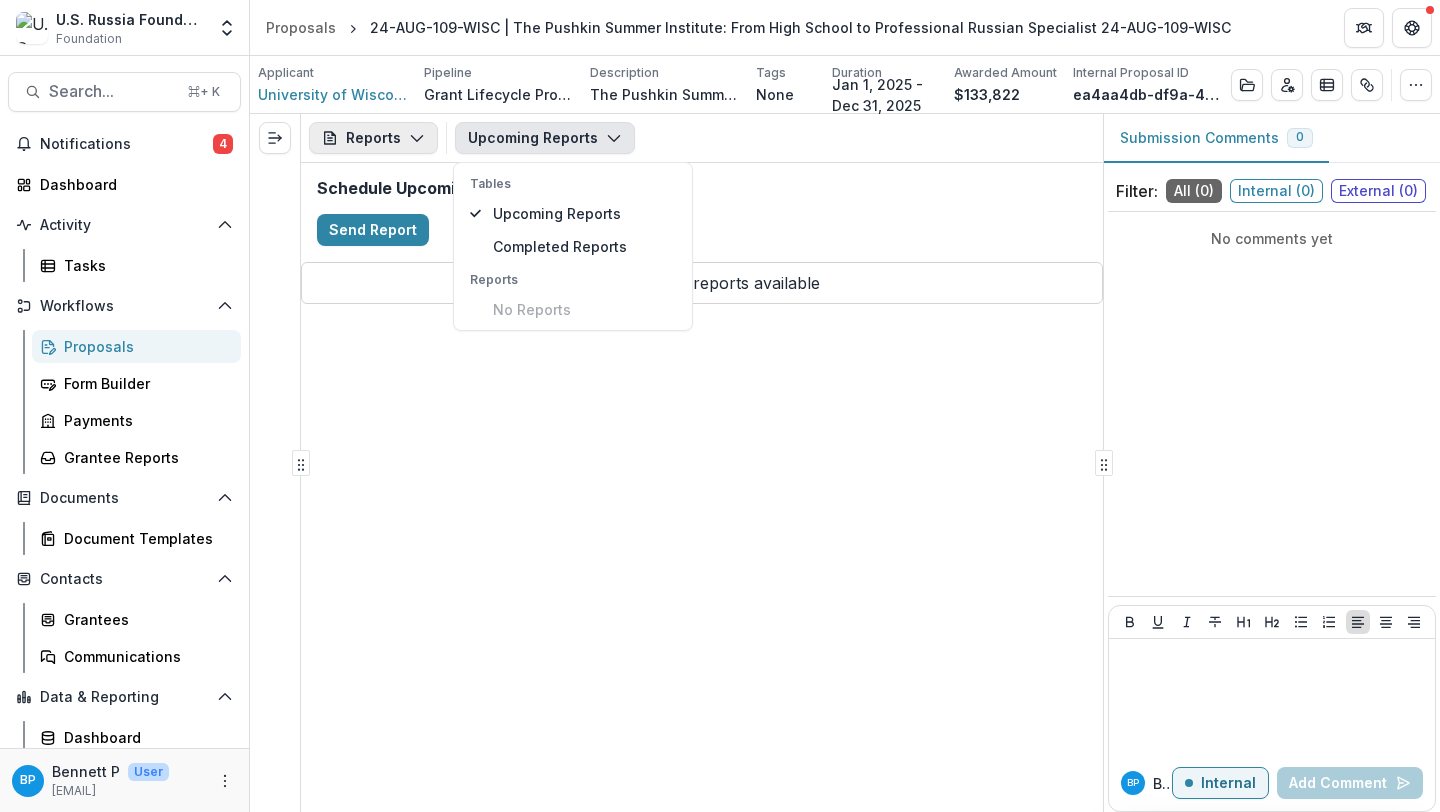 click on "Reports" at bounding box center [373, 138] 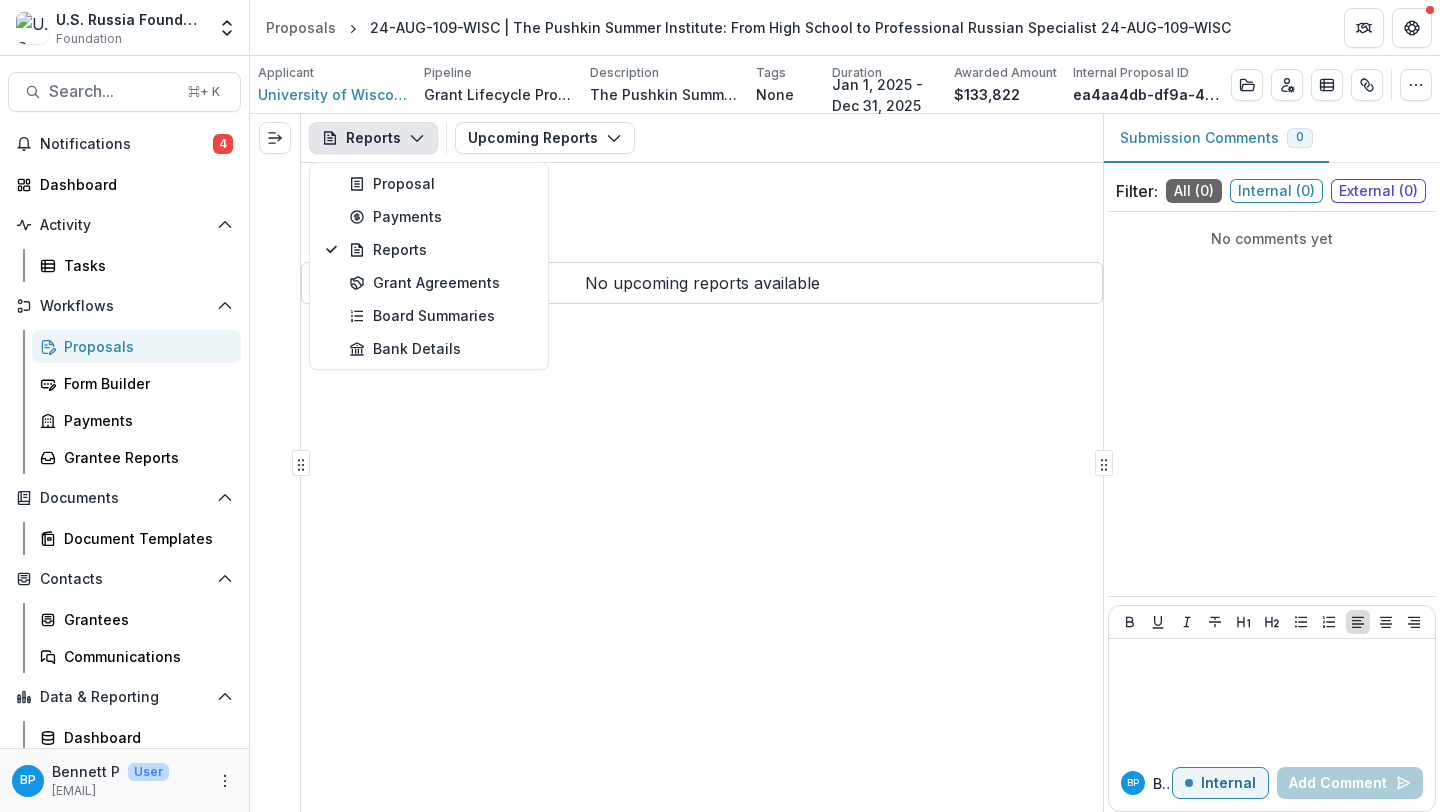 click on "Reports Proposal Payments Reports Grant Agreements Board Summaries Bank Details Upcoming Reports Tables Upcoming Reports Completed Reports Reports No Reports" at bounding box center [702, 138] 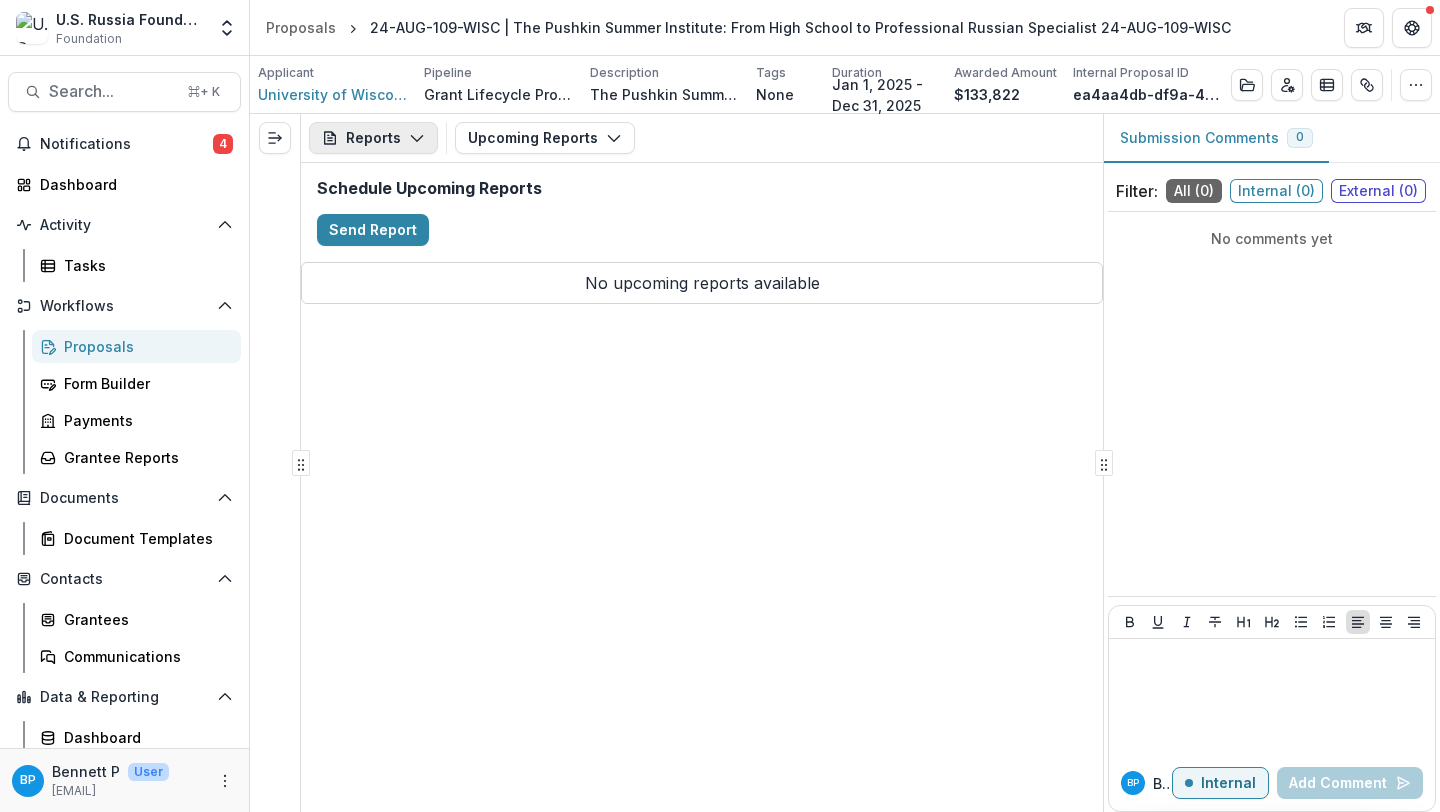 click 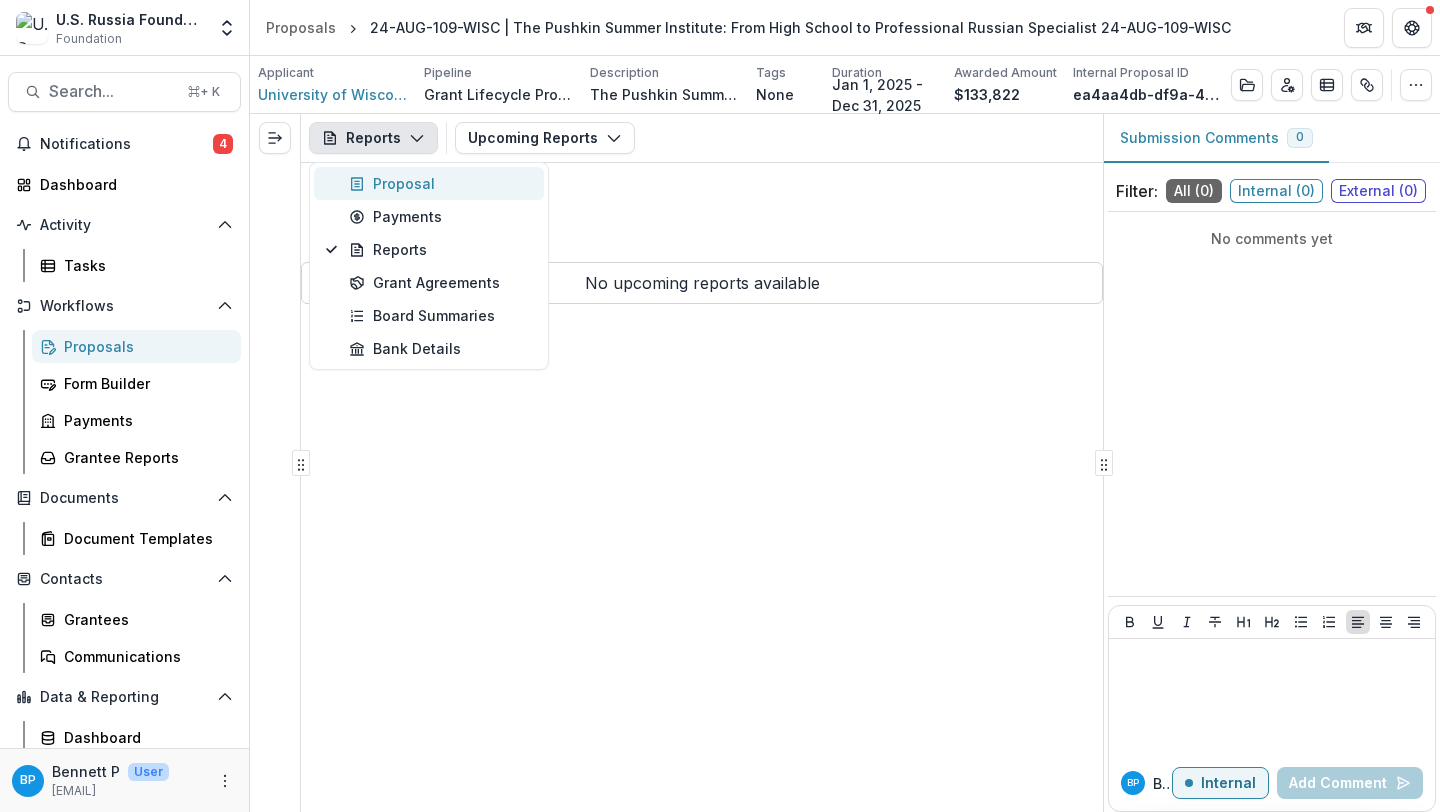 drag, startPoint x: 401, startPoint y: 223, endPoint x: 394, endPoint y: 191, distance: 32.75668 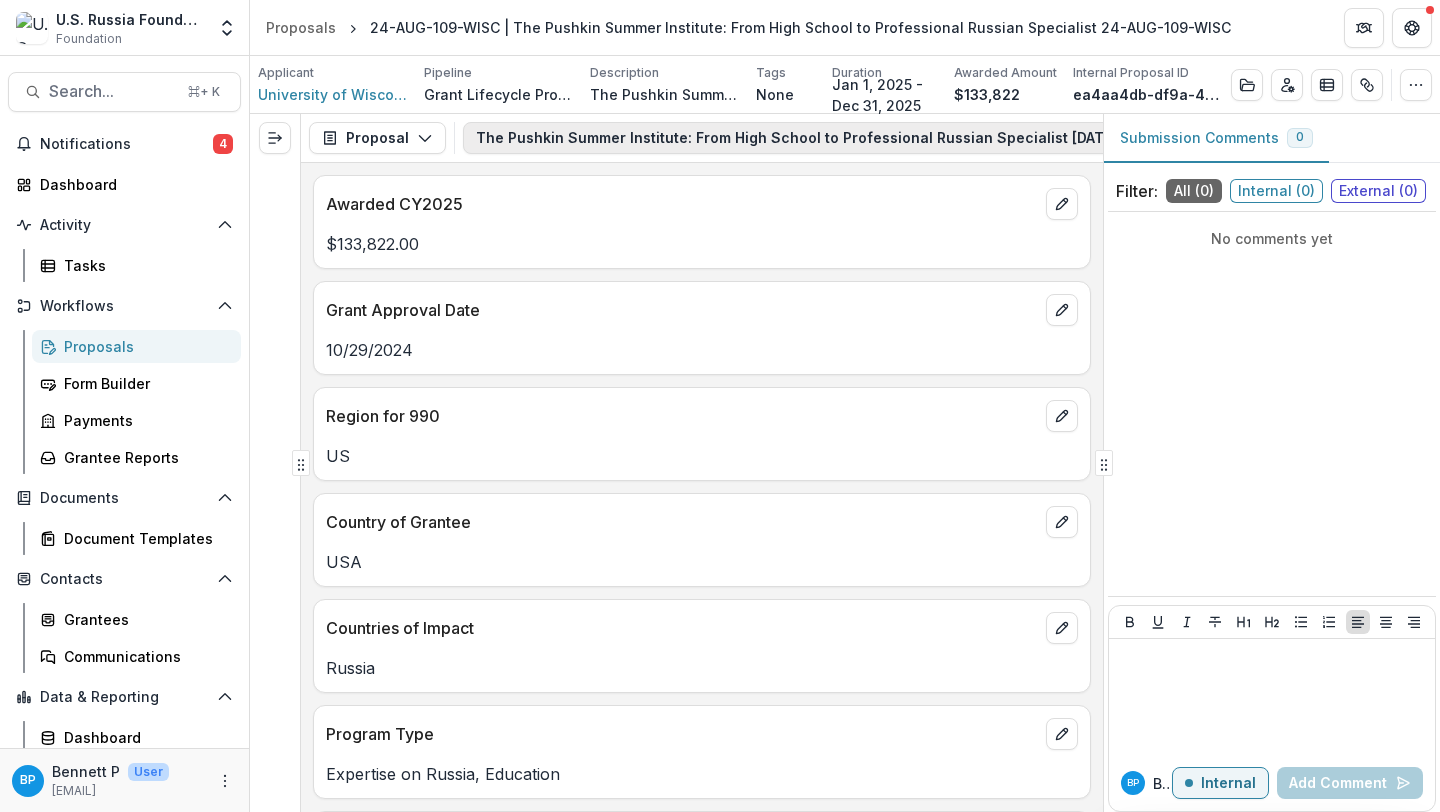 click on "The Pushkin Summer Institute: From High School to Professional Russian Specialist 24-AUG-109-WISC 1" at bounding box center [851, 138] 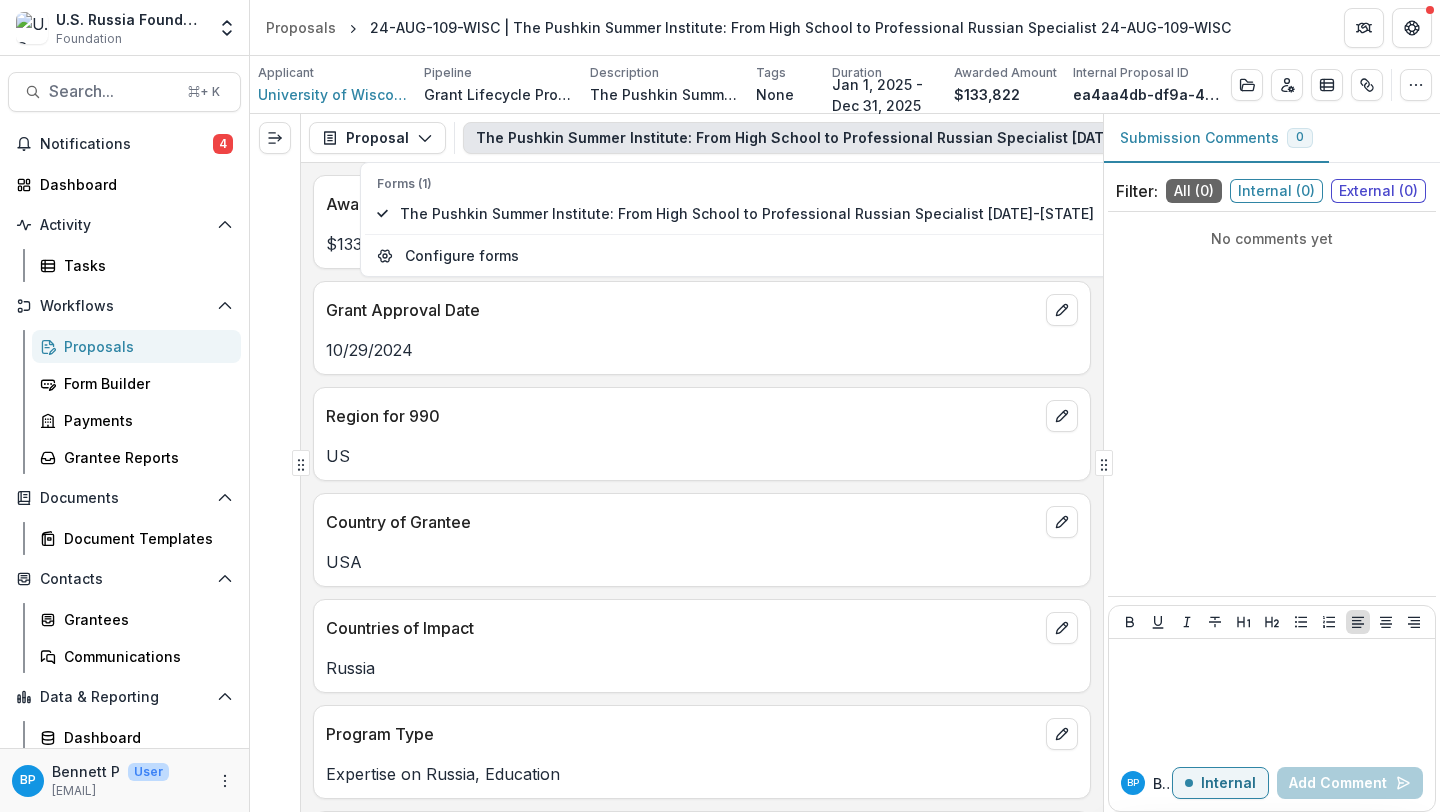 click on "The Pushkin Summer Institute: From High School to Professional Russian Specialist 24-AUG-109-WISC 1" at bounding box center (851, 138) 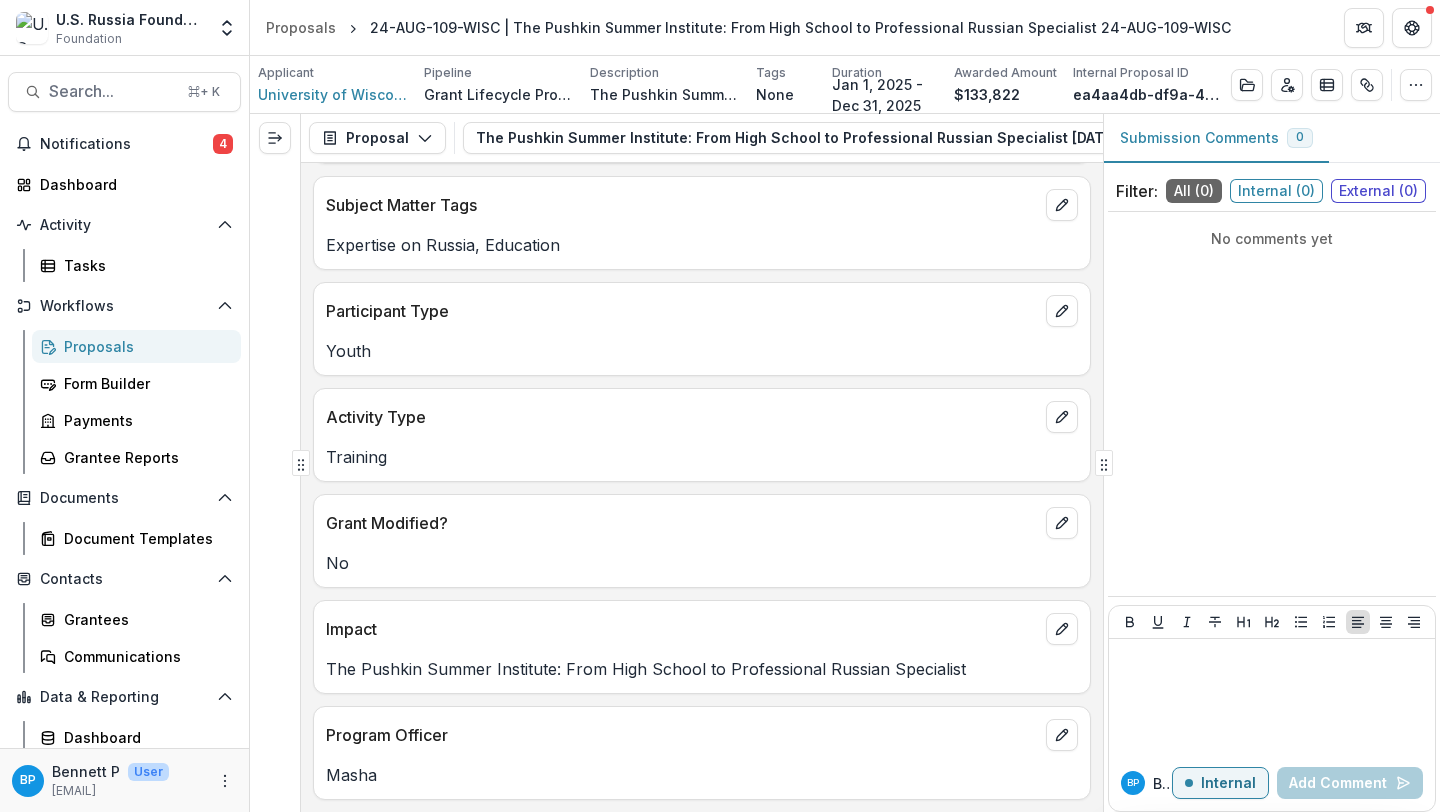 scroll, scrollTop: 0, scrollLeft: 0, axis: both 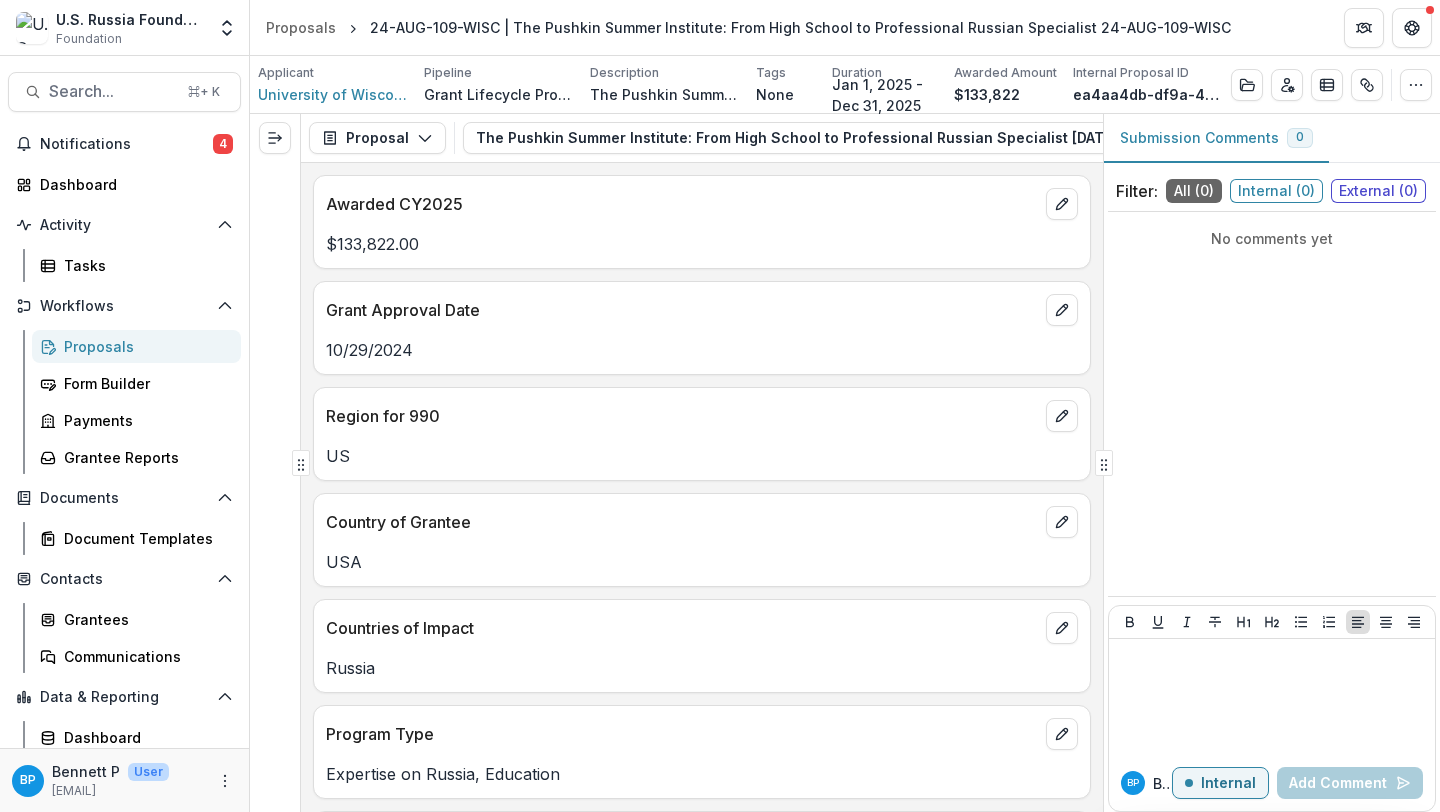 click on "Applicant" at bounding box center (333, 73) 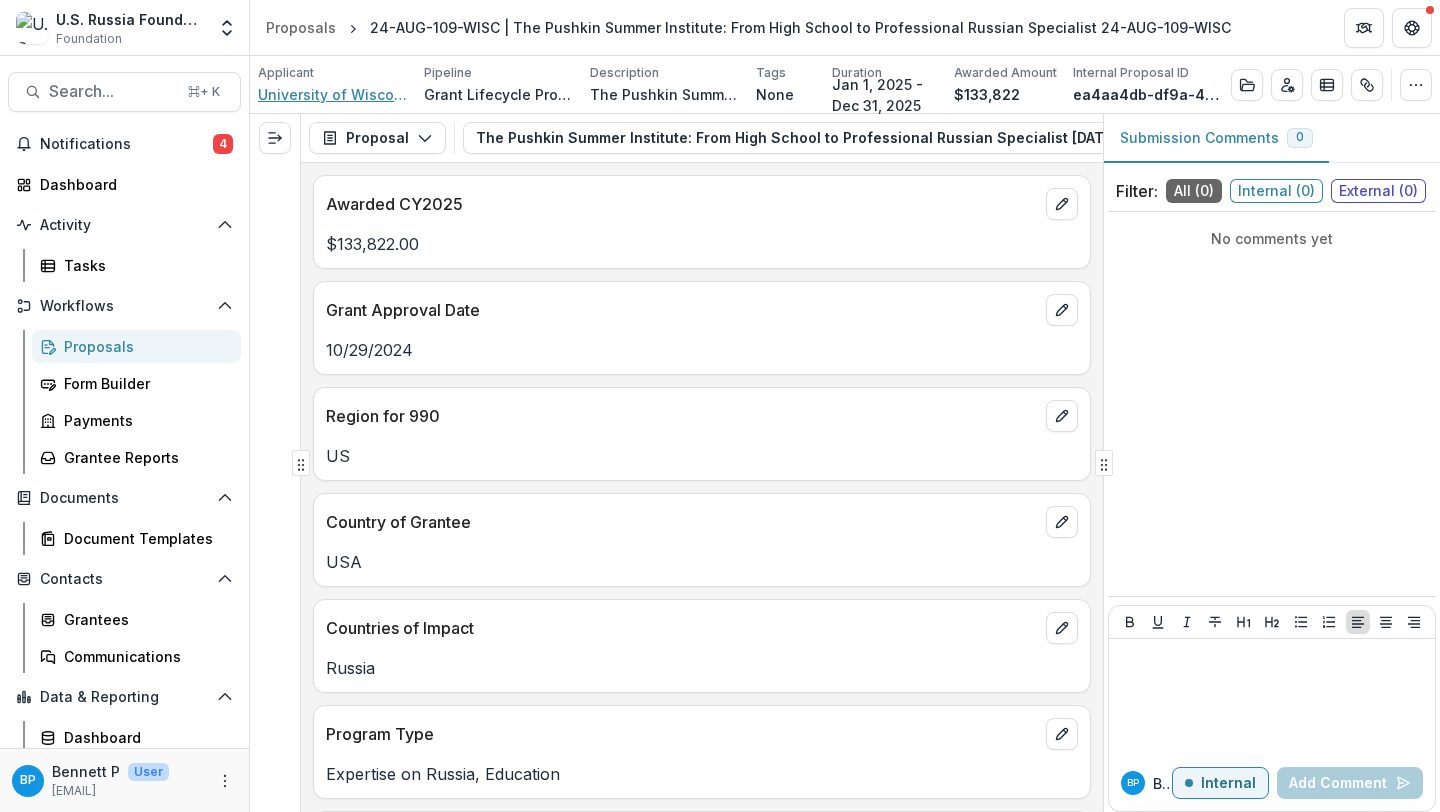 click on "University of Wisconsin" at bounding box center (333, 94) 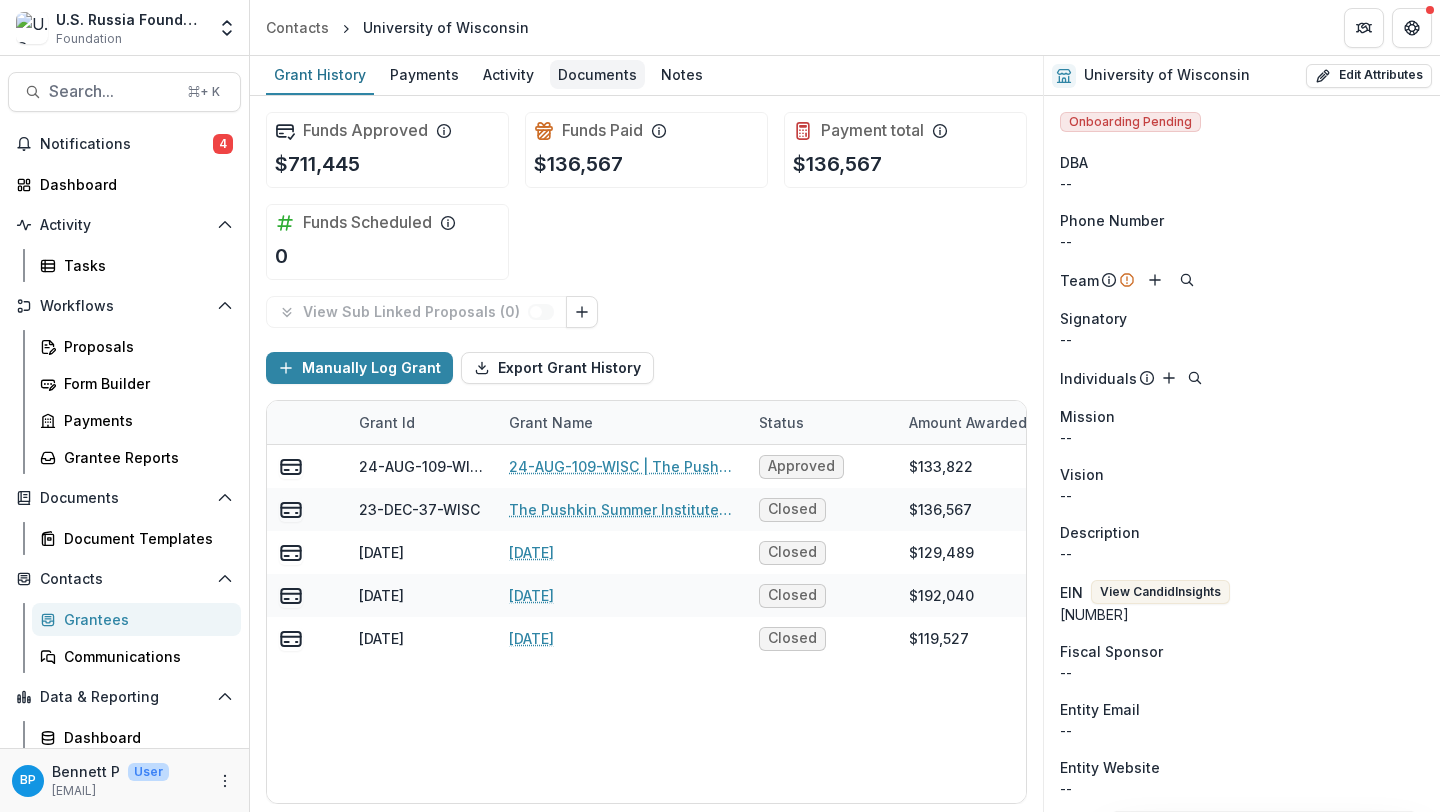click on "Documents" at bounding box center (597, 74) 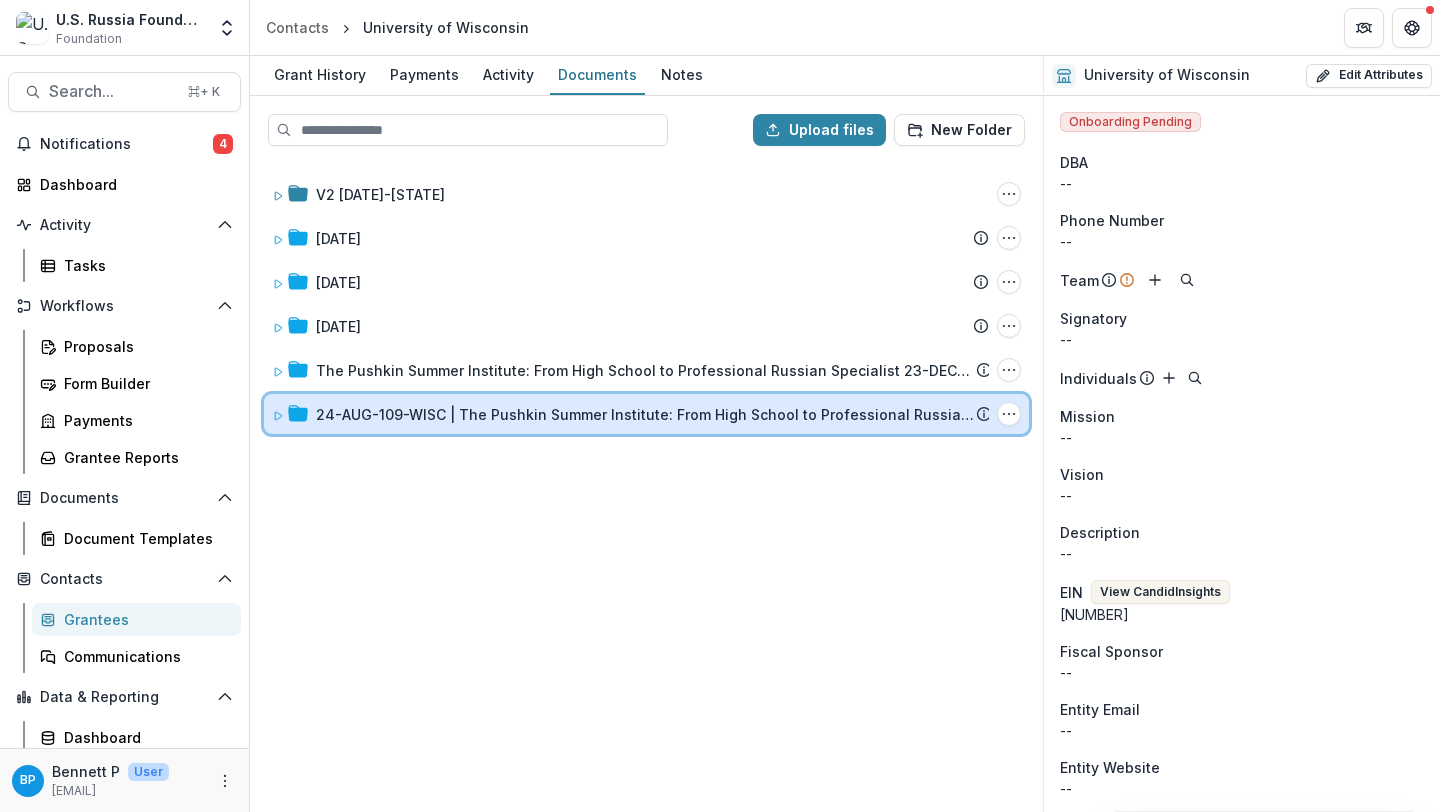 click on "24-AUG-109-WISC | The Pushkin Summer Institute: From High School to Professional Russian Specialist 24-AUG-109-WISC Submission Temelio Proposal Attached Submission Report Tasks No tasks Folder Options Rename Add Subfolder Delete" at bounding box center [646, 414] 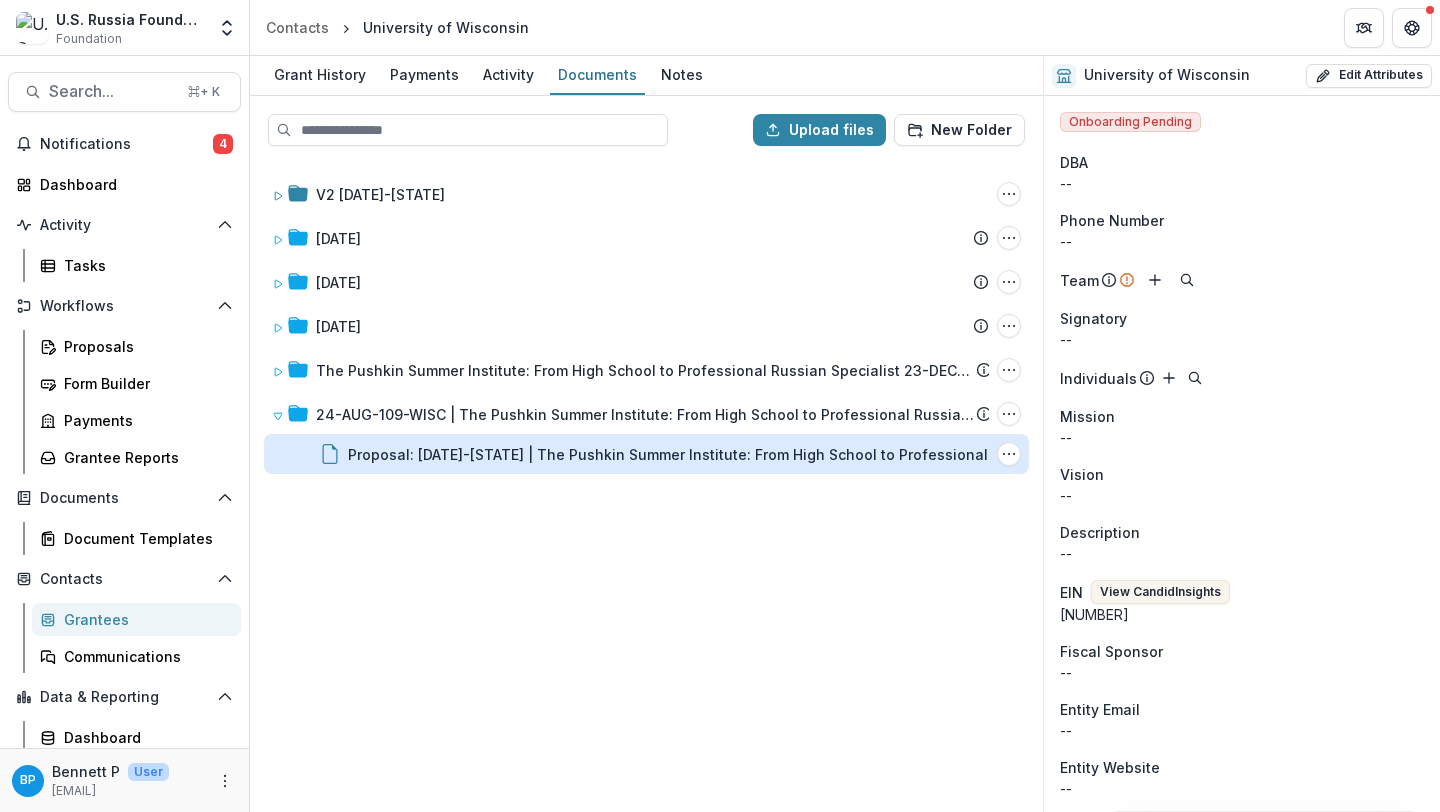 click on "Proposal: 24-AUG-109-WISC | The Pushkin Summer Institute: From High School to Professional Russian Specialist 24-AUG-109-WISC" at bounding box center [678, 454] 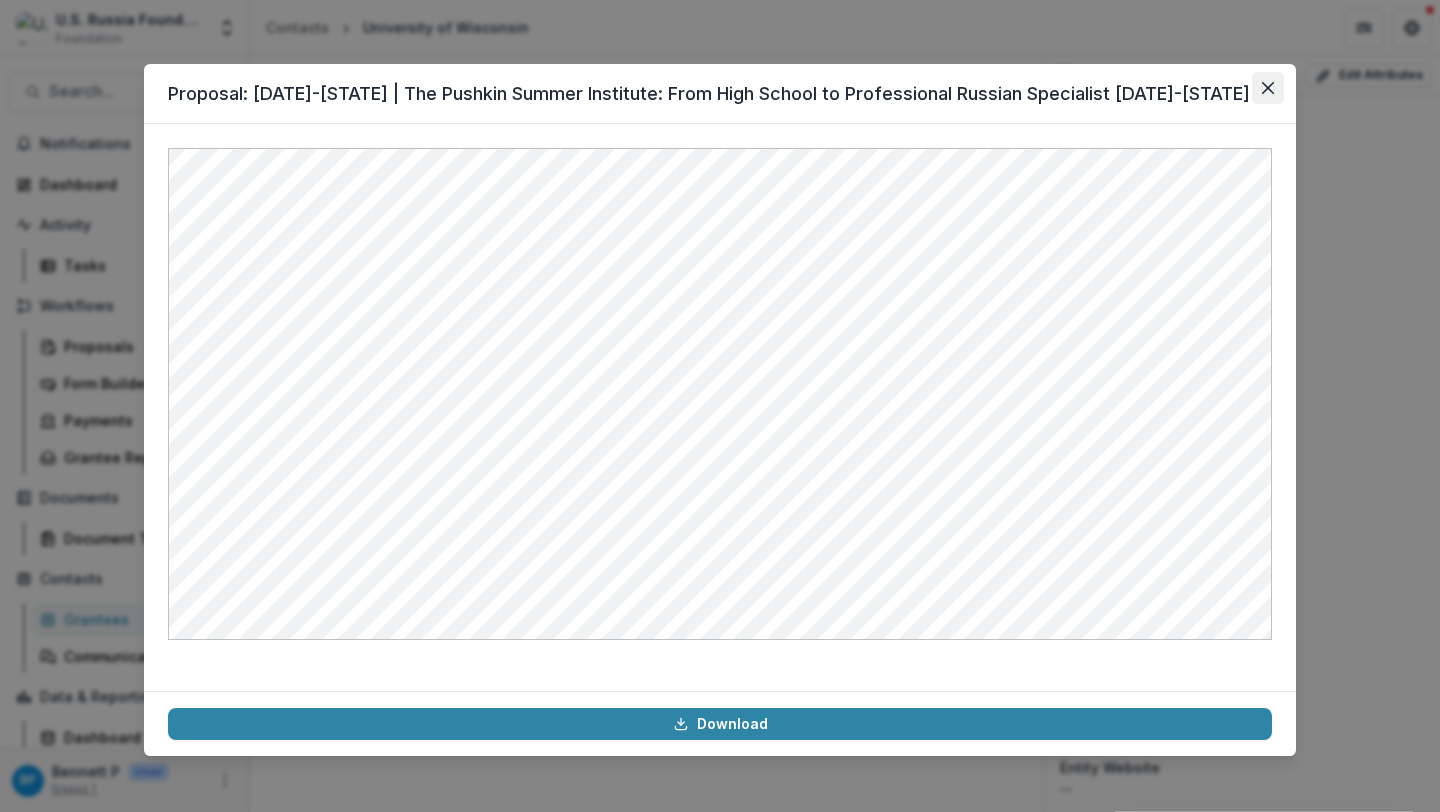 click at bounding box center [1268, 88] 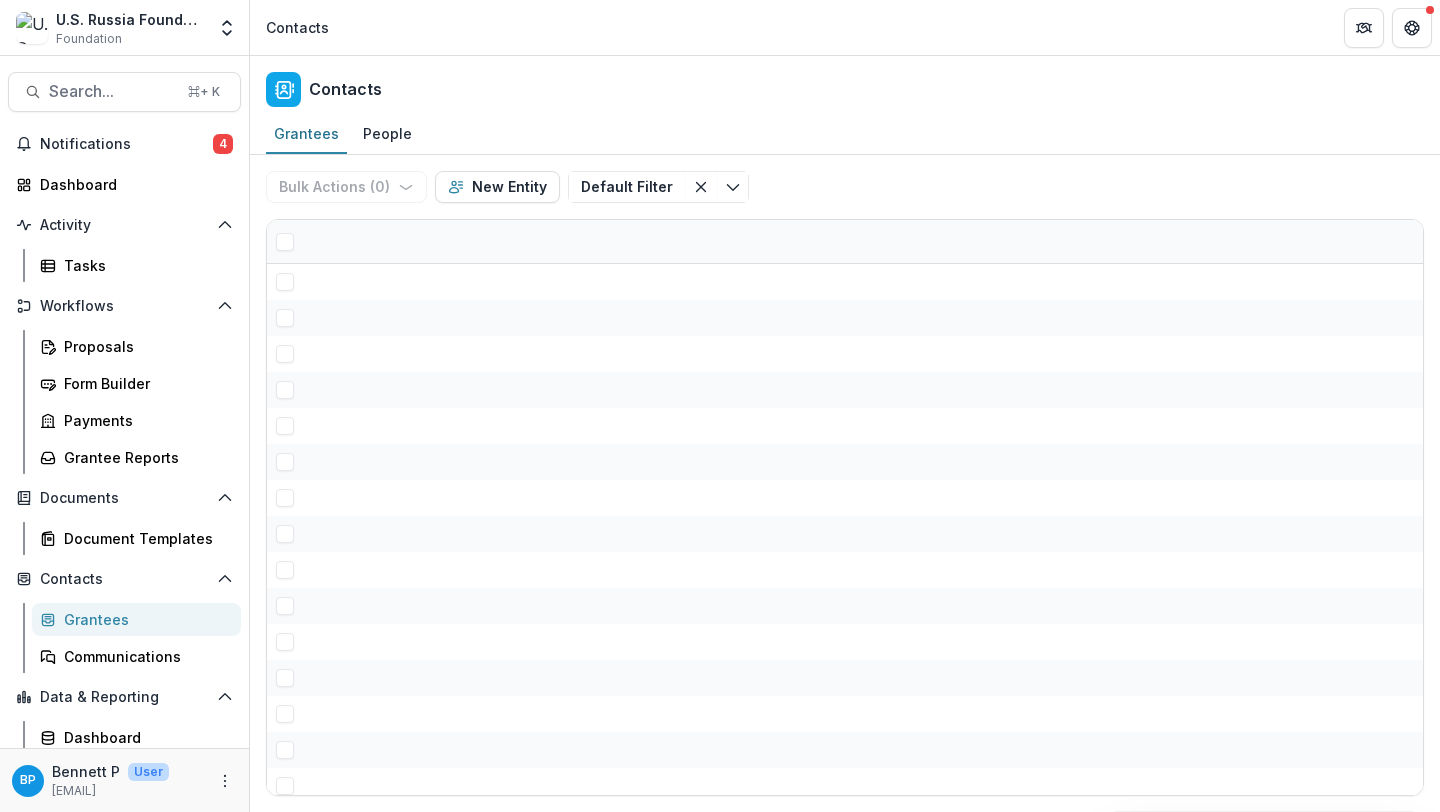 scroll, scrollTop: 0, scrollLeft: 0, axis: both 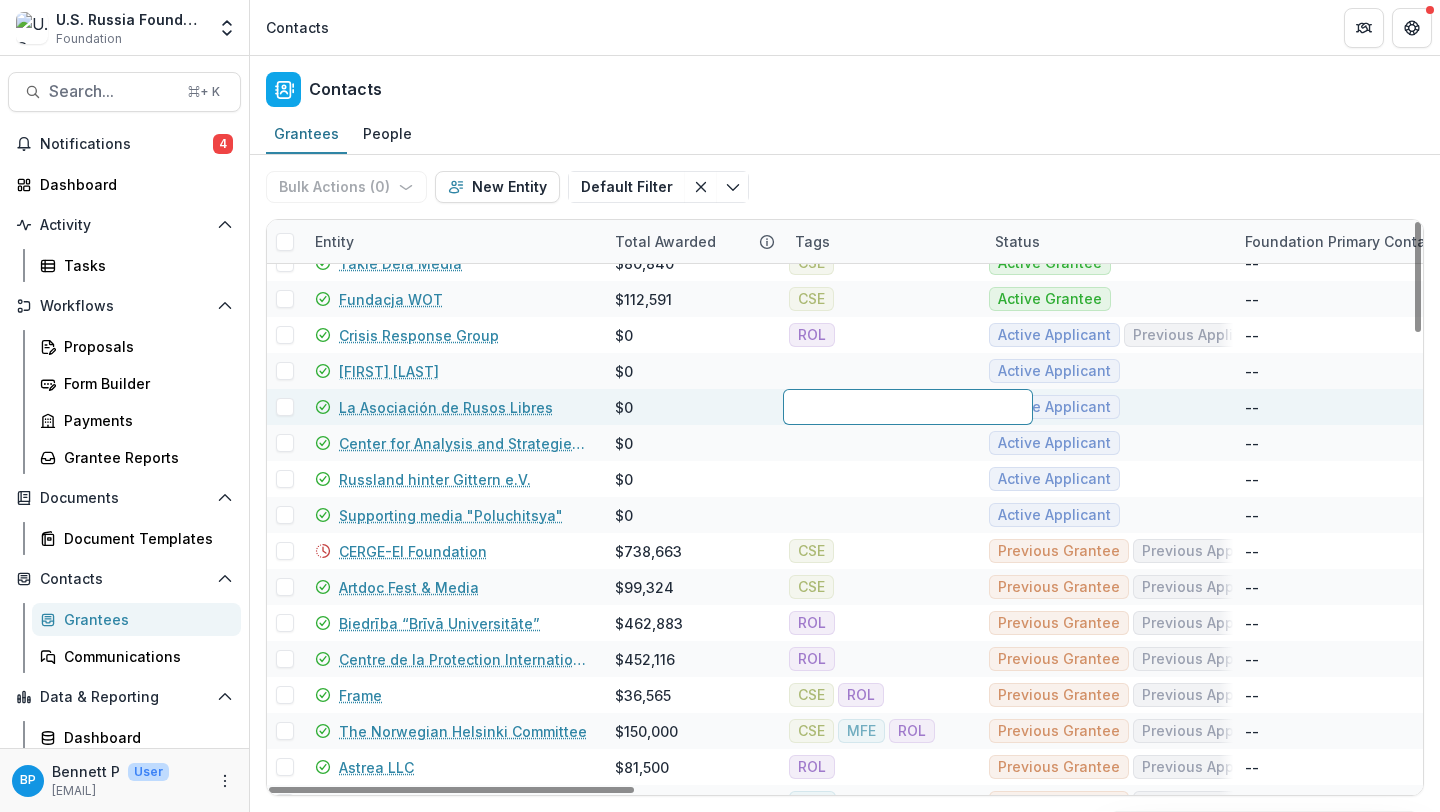 click at bounding box center [908, 407] 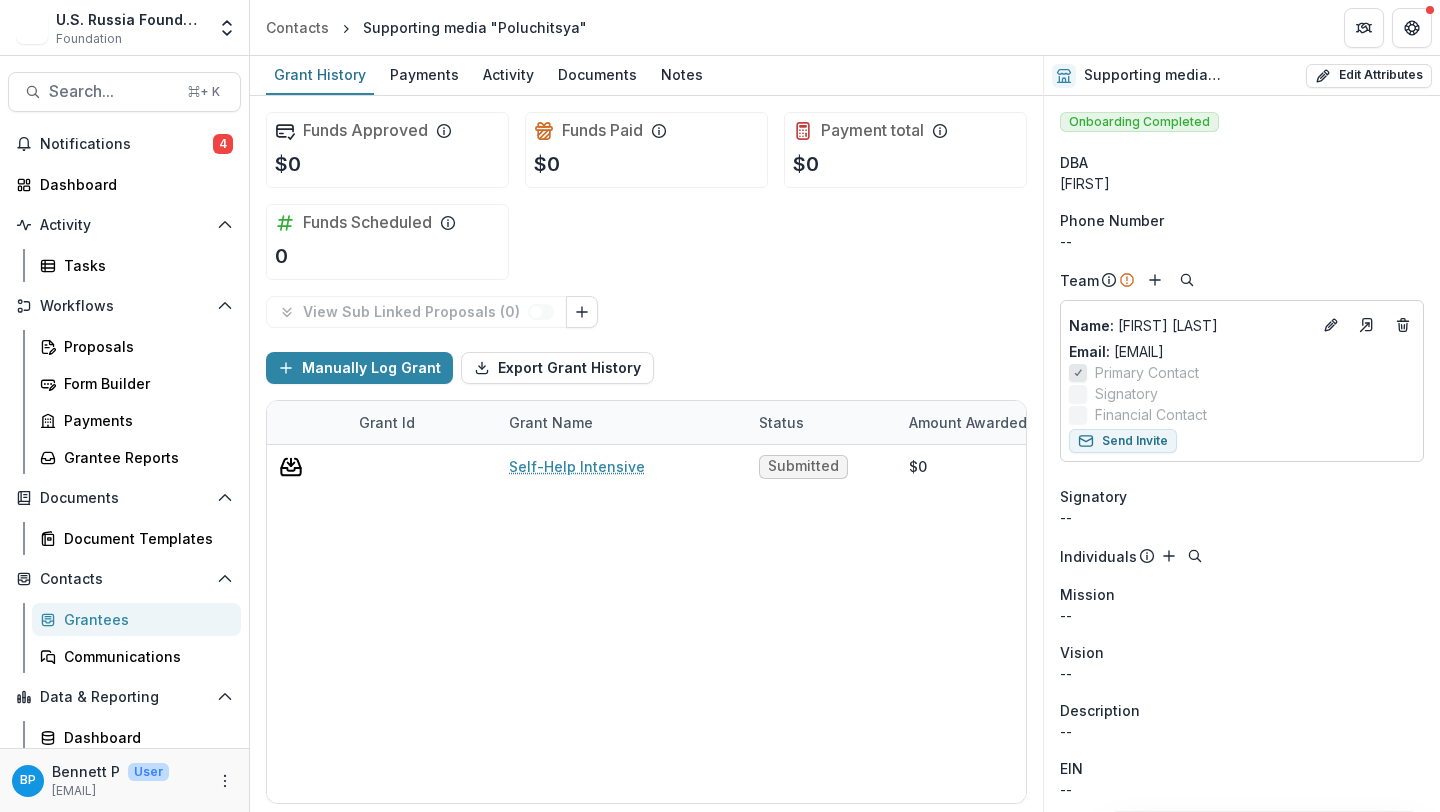 scroll, scrollTop: 0, scrollLeft: 0, axis: both 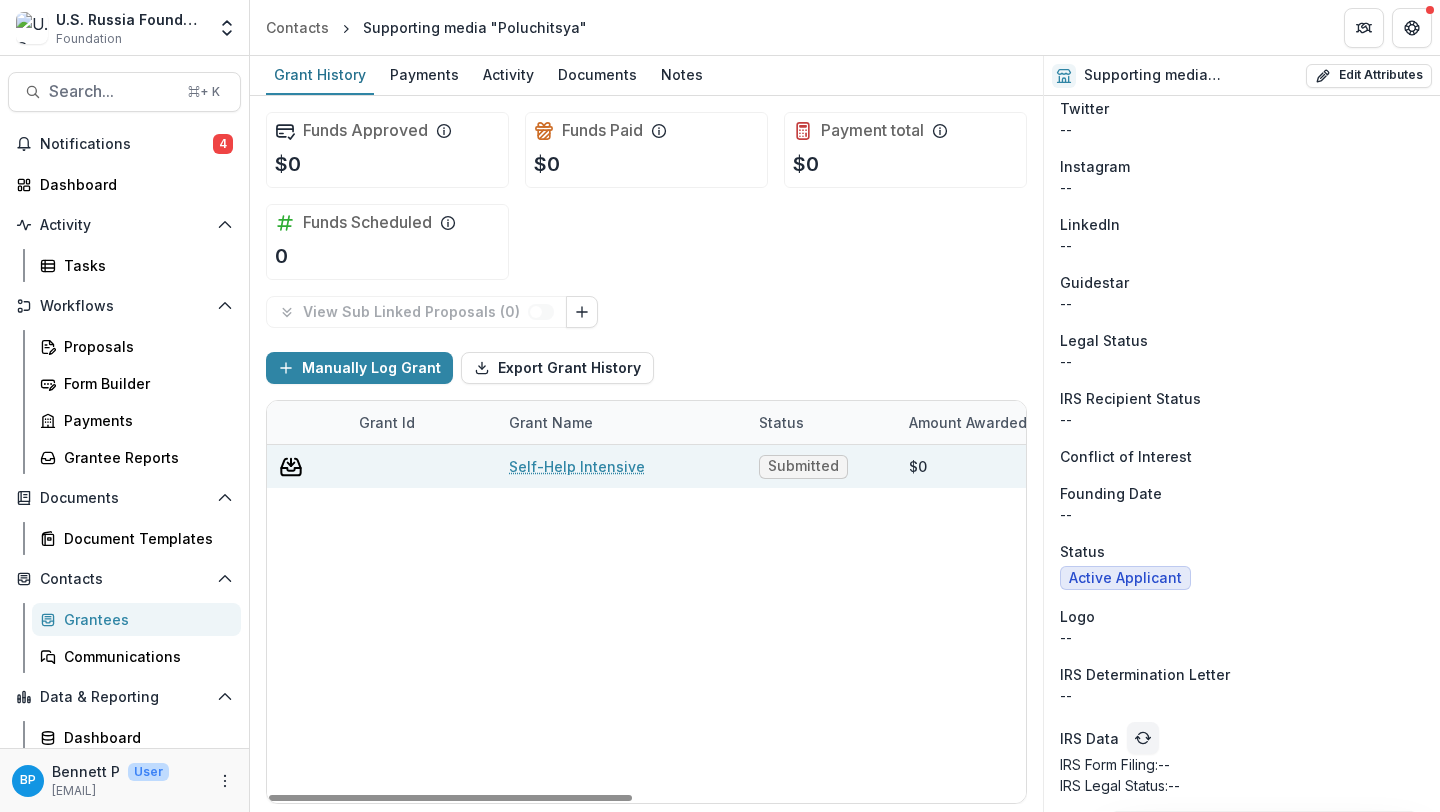 click on "Self-Help Intensive" at bounding box center [577, 466] 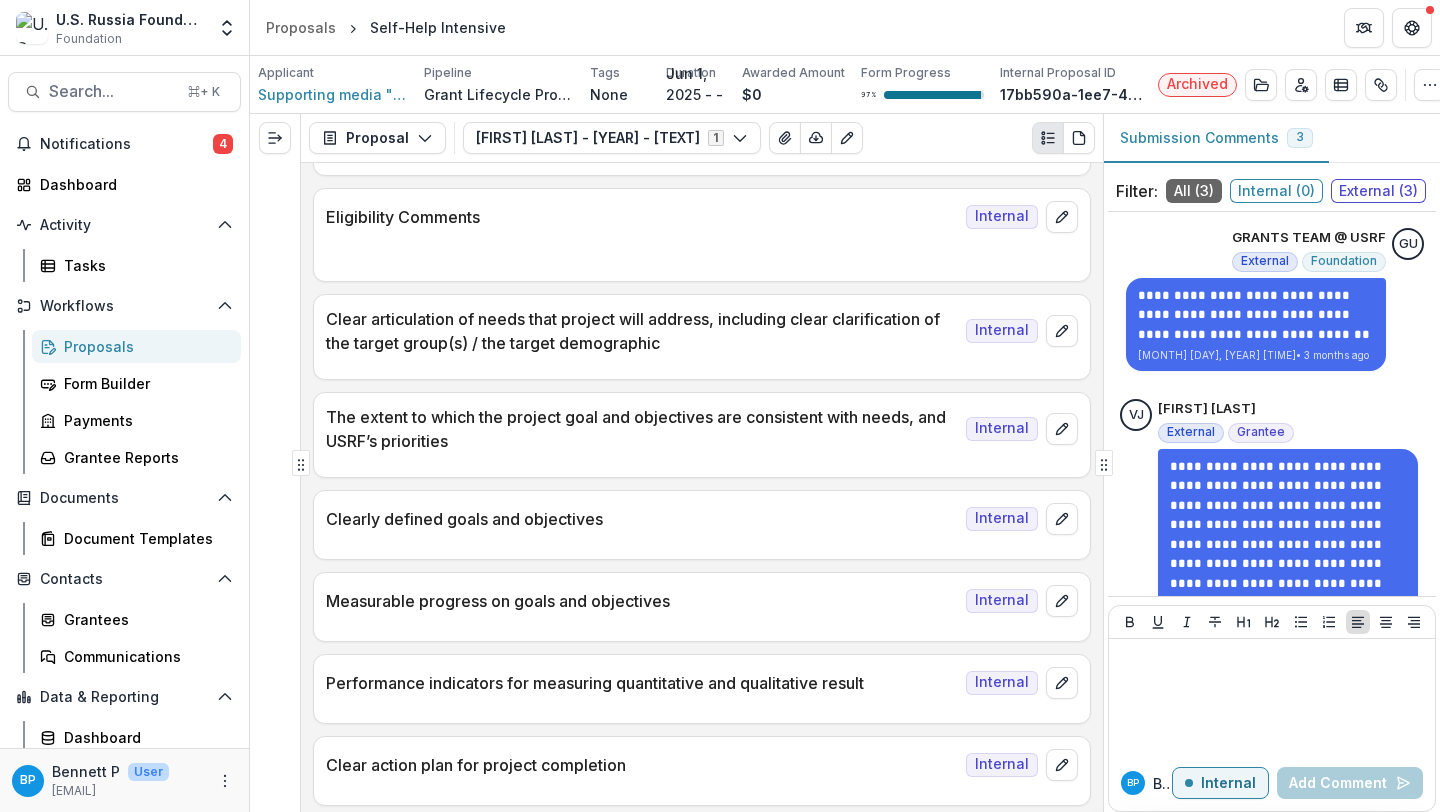 scroll, scrollTop: 1339, scrollLeft: 0, axis: vertical 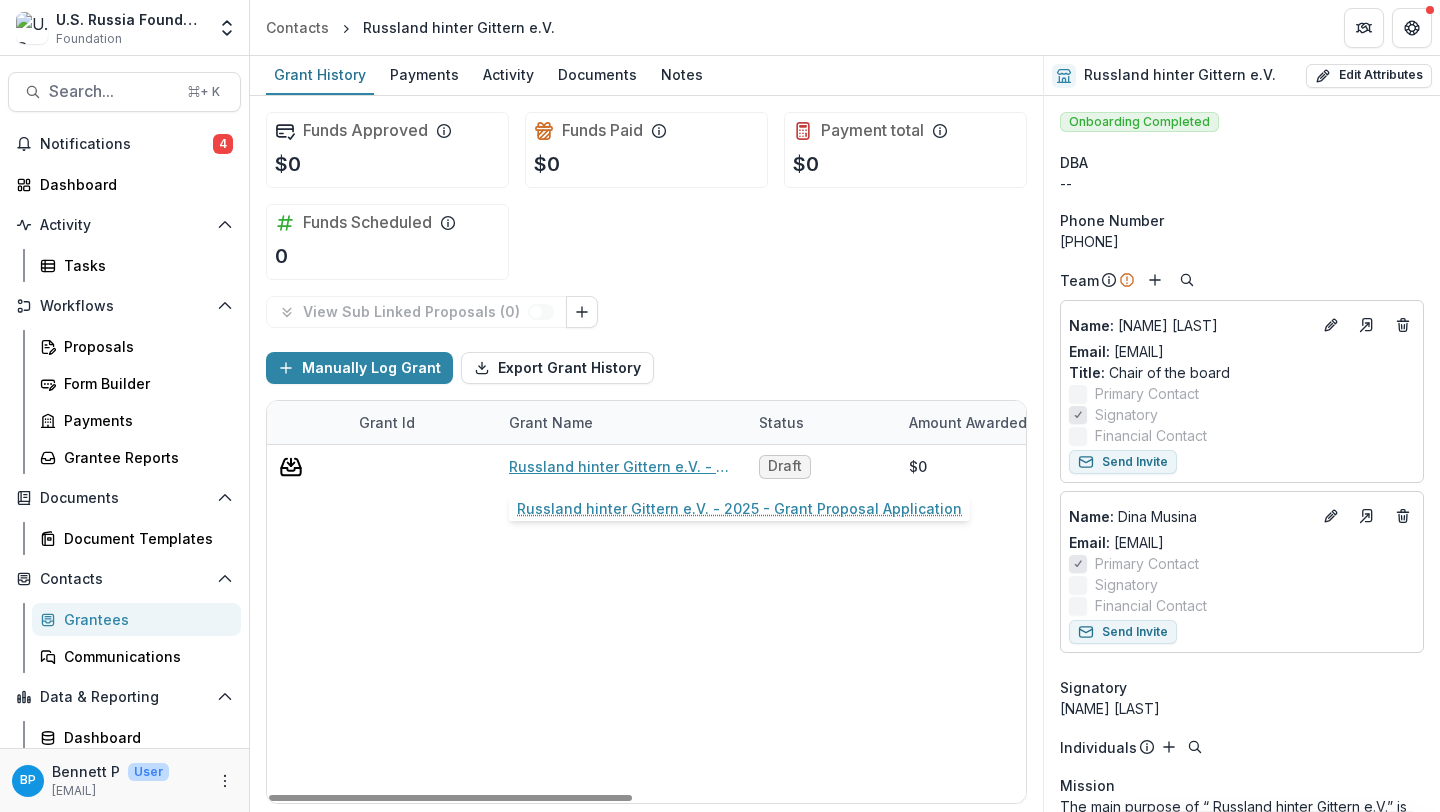 click on "Russland hinter Gittern e.V. - 2025 - Grant Proposal Application" at bounding box center (622, 466) 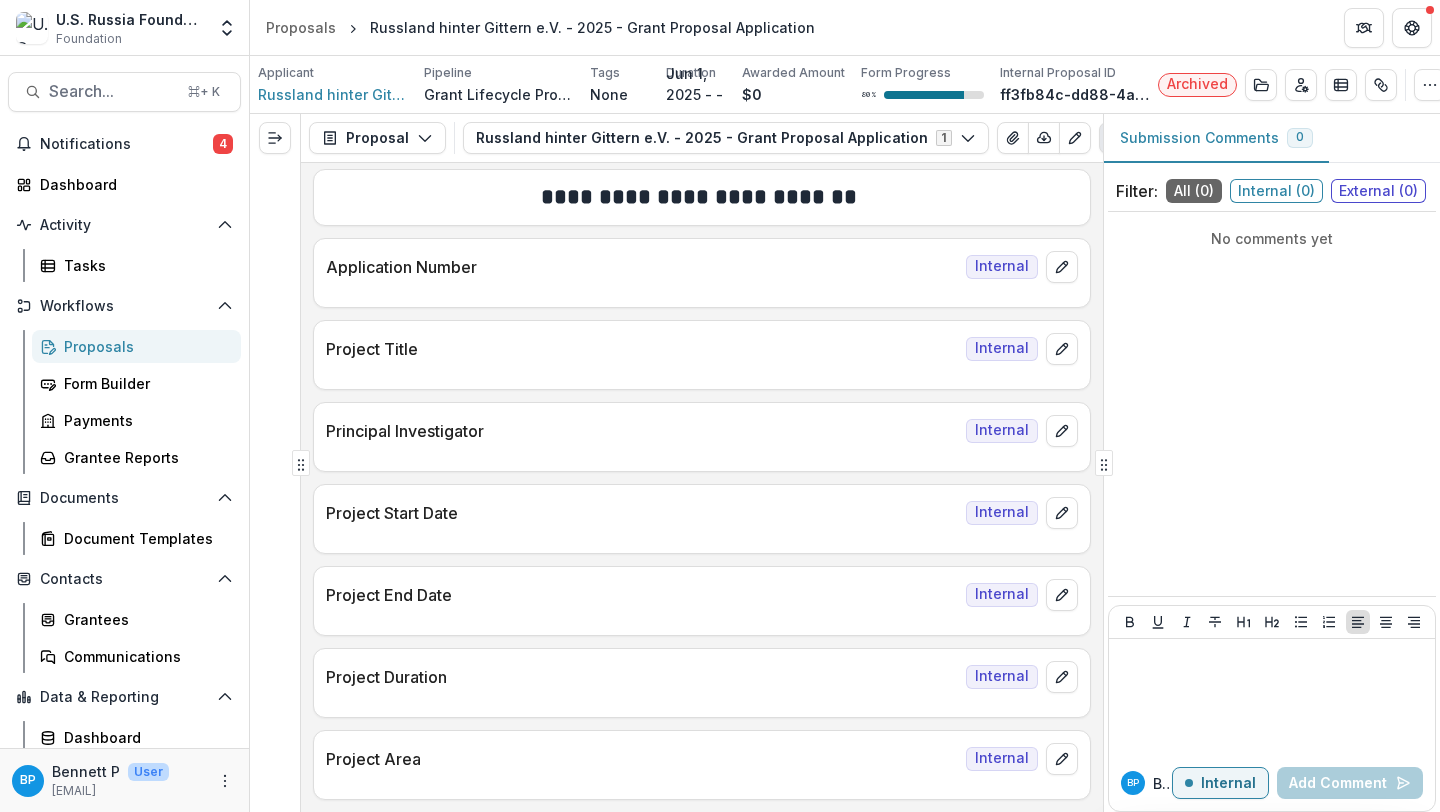 scroll, scrollTop: 3914, scrollLeft: 0, axis: vertical 